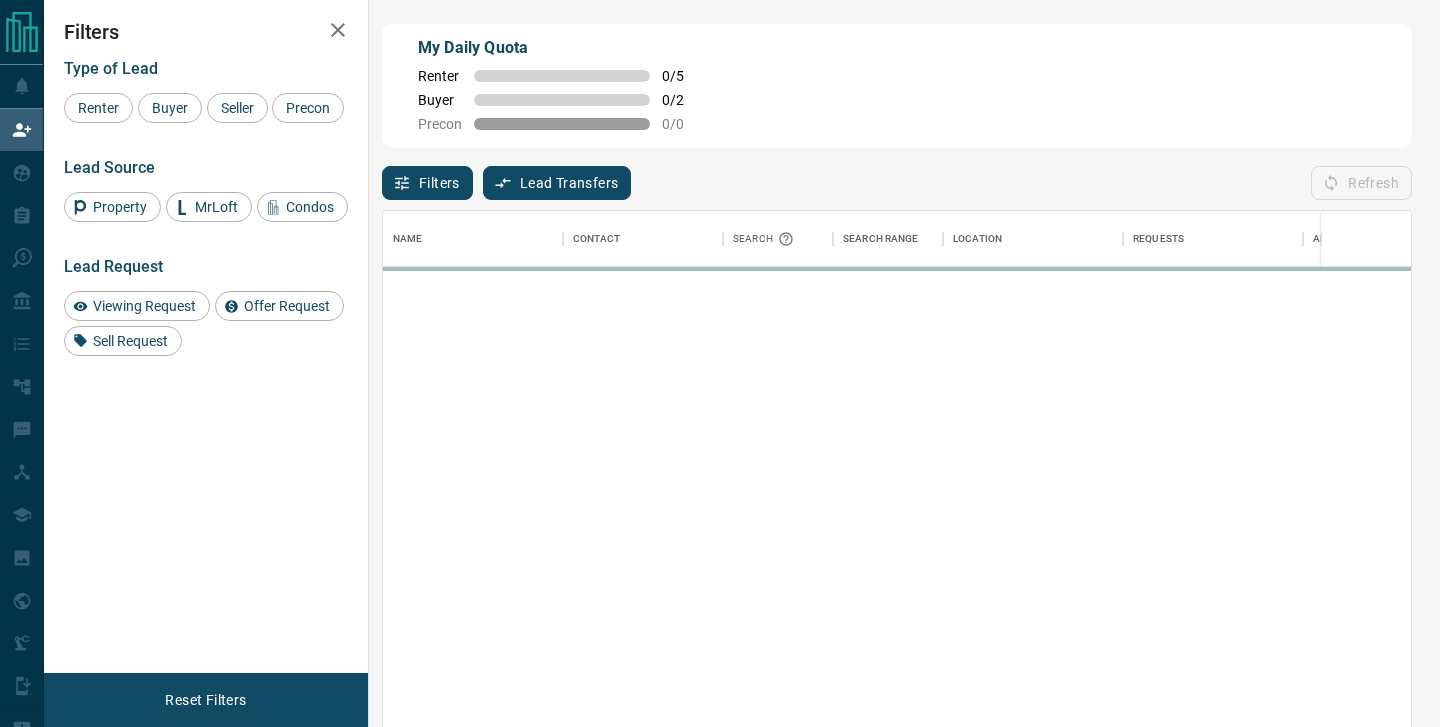 scroll, scrollTop: 0, scrollLeft: 0, axis: both 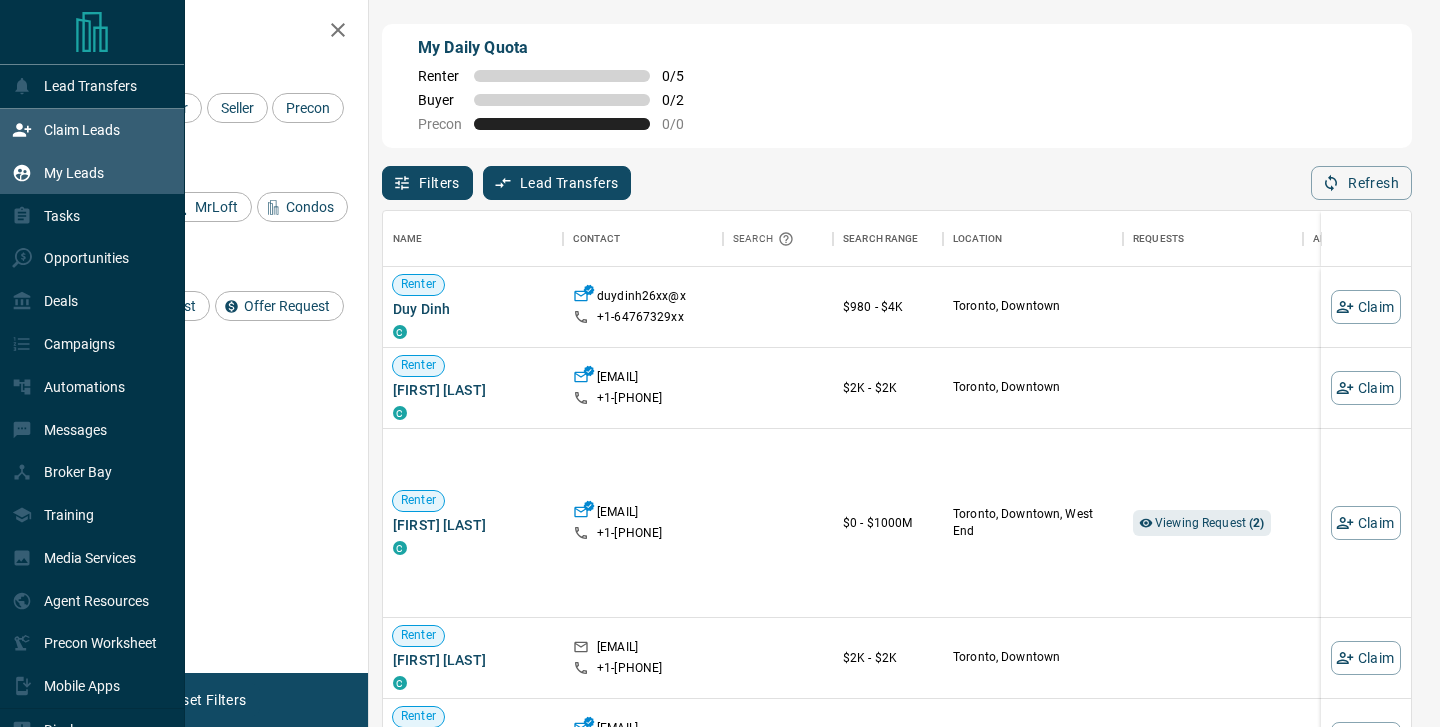 click 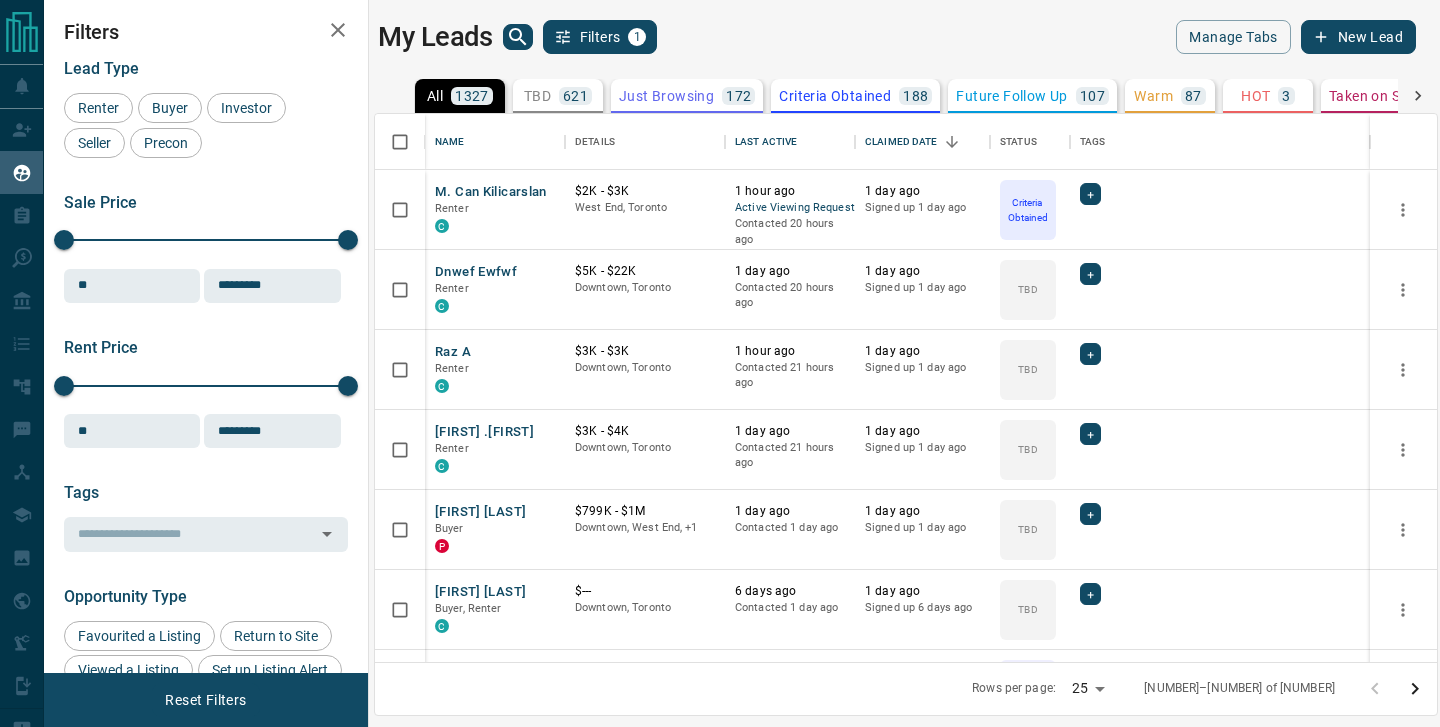 scroll, scrollTop: 1, scrollLeft: 1, axis: both 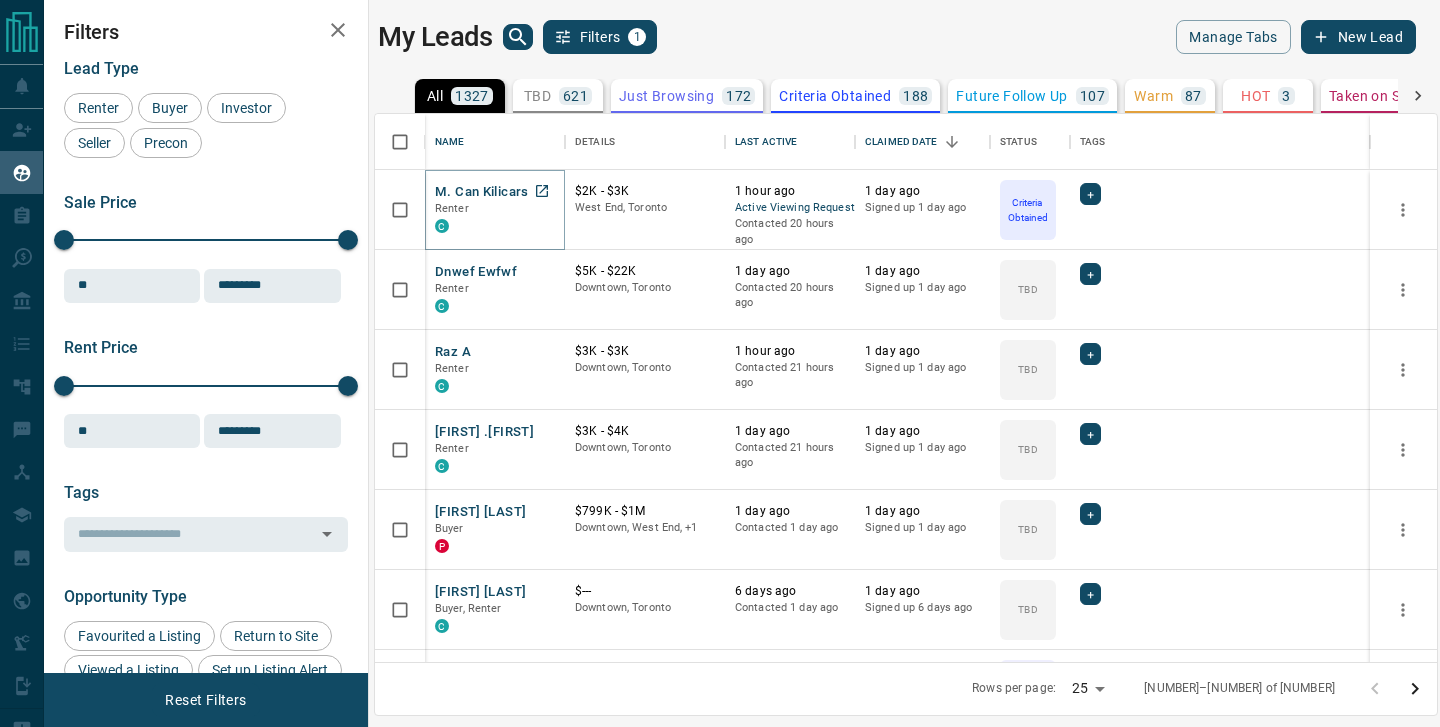 click on "M. Can Kilicarslan" at bounding box center [491, 192] 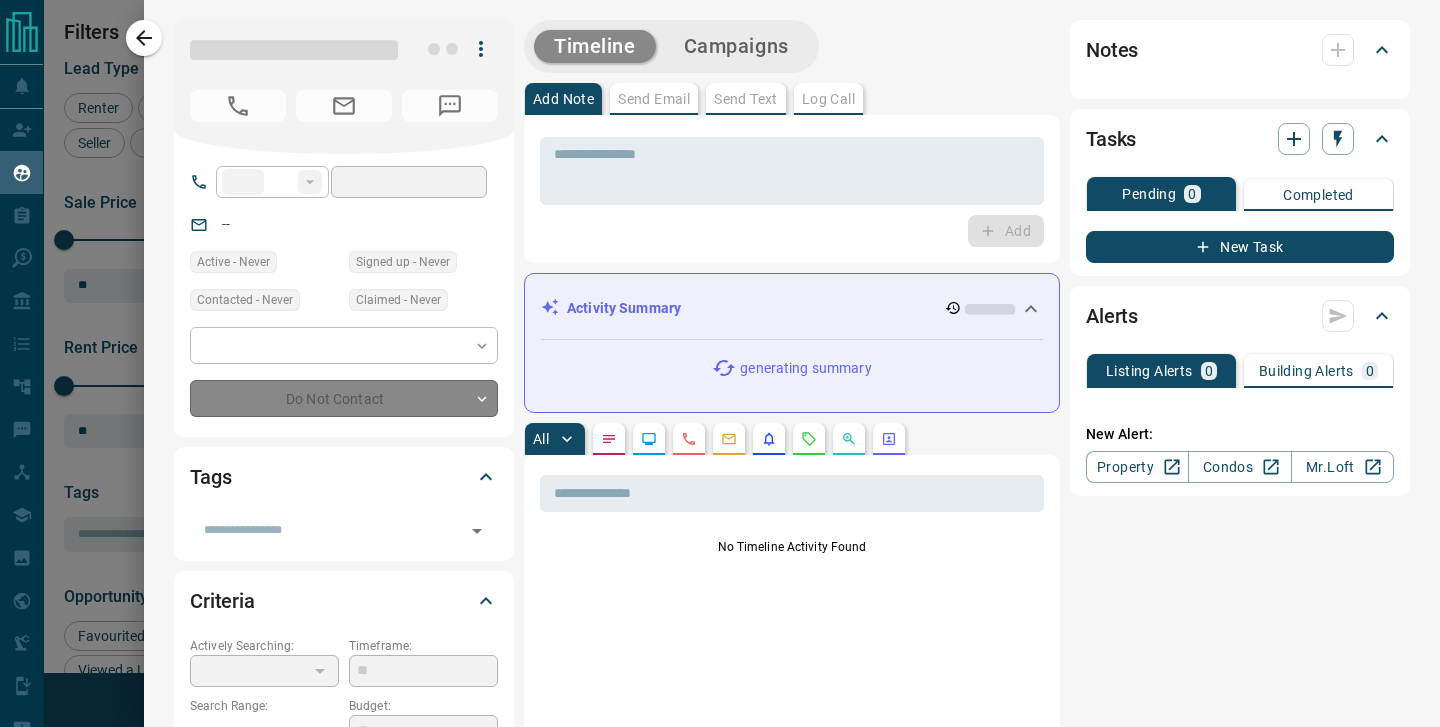 type on "**" 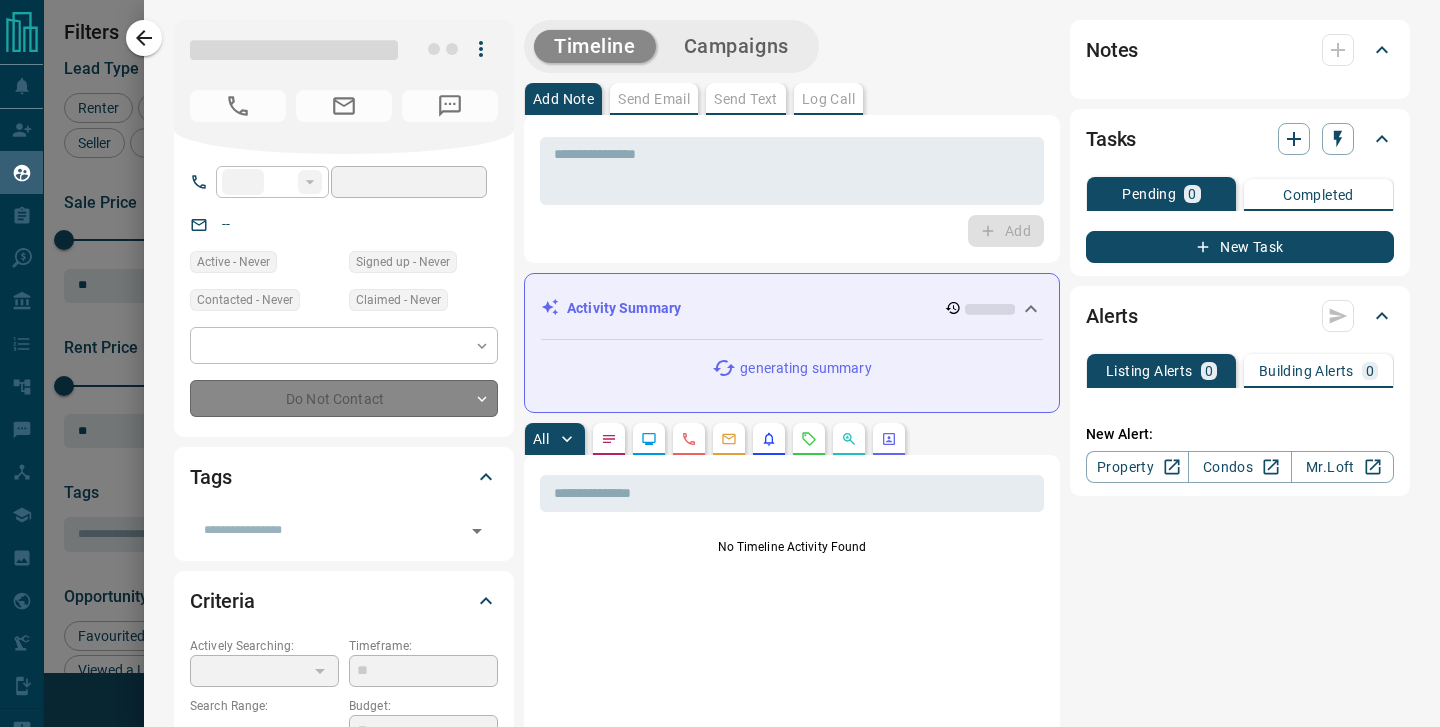 type on "**********" 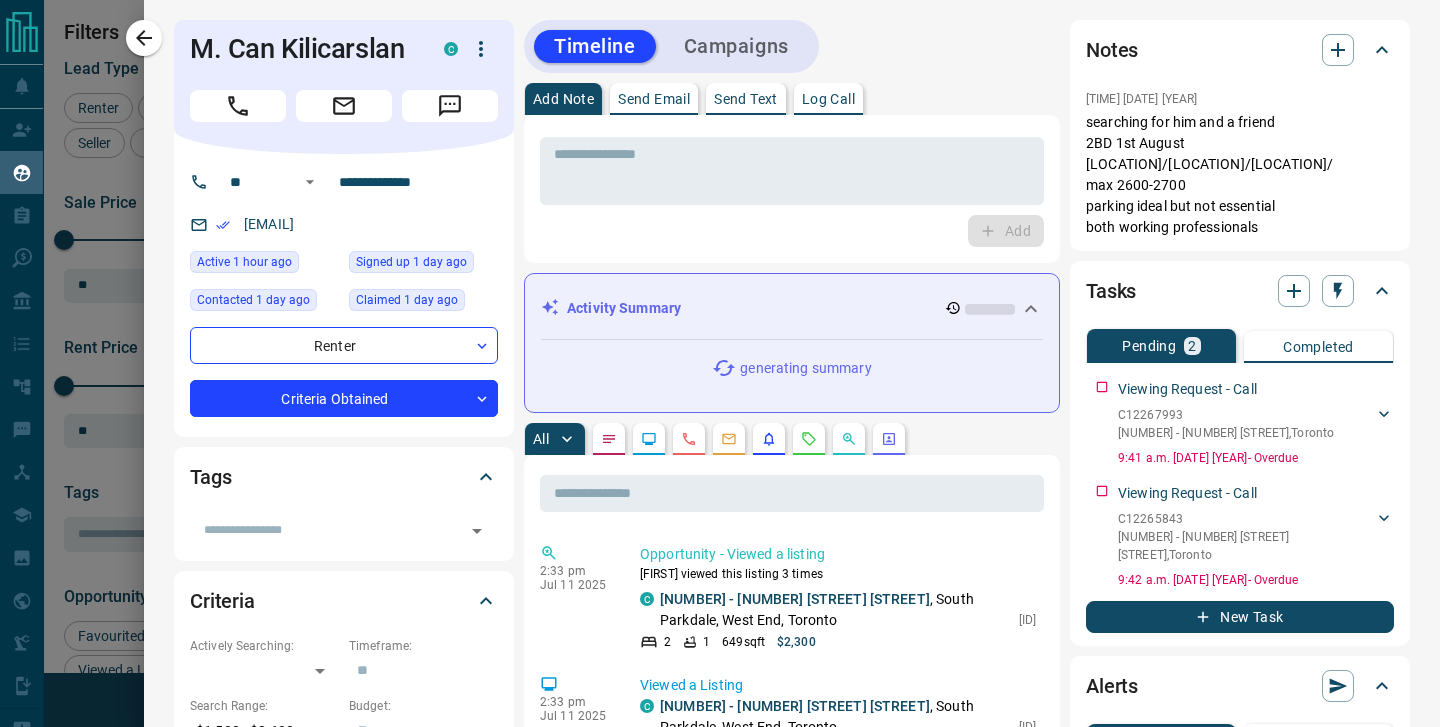 scroll, scrollTop: 154, scrollLeft: 0, axis: vertical 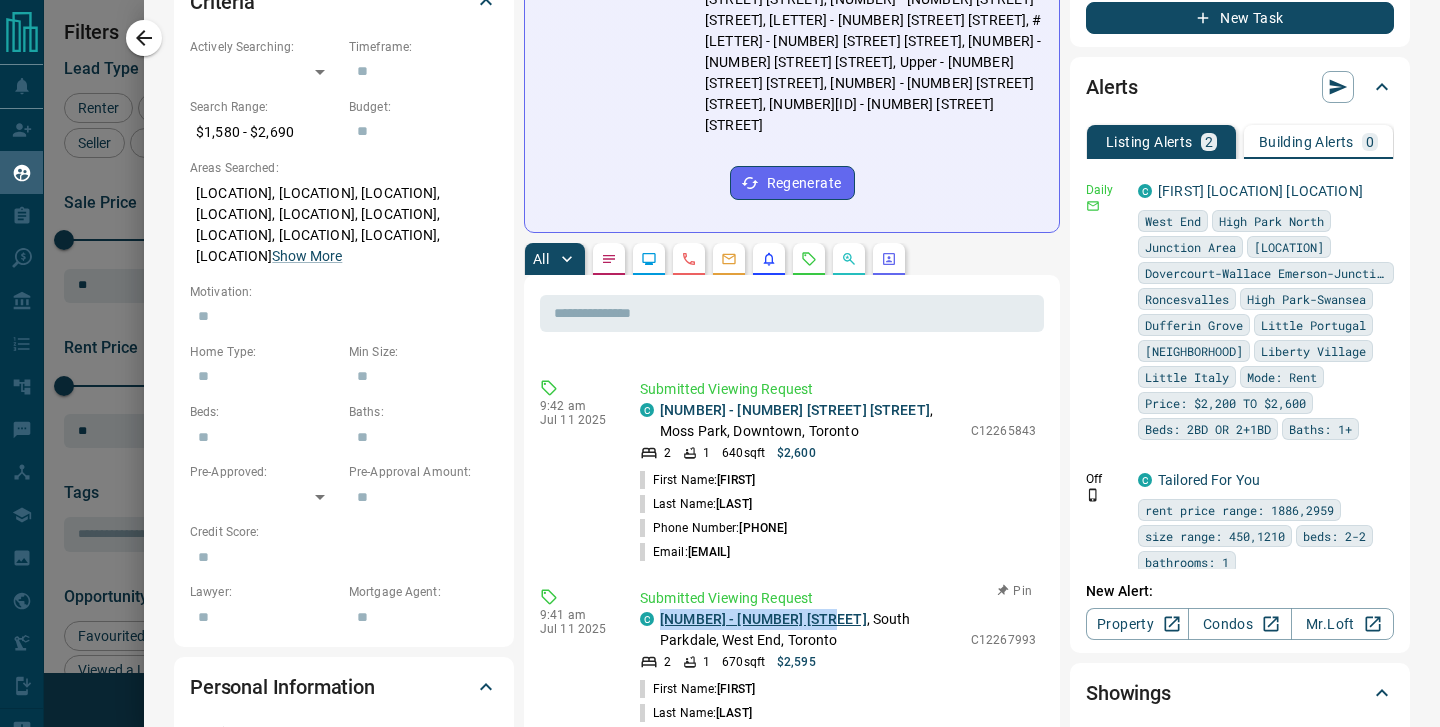 drag, startPoint x: 658, startPoint y: 537, endPoint x: 820, endPoint y: 535, distance: 162.01234 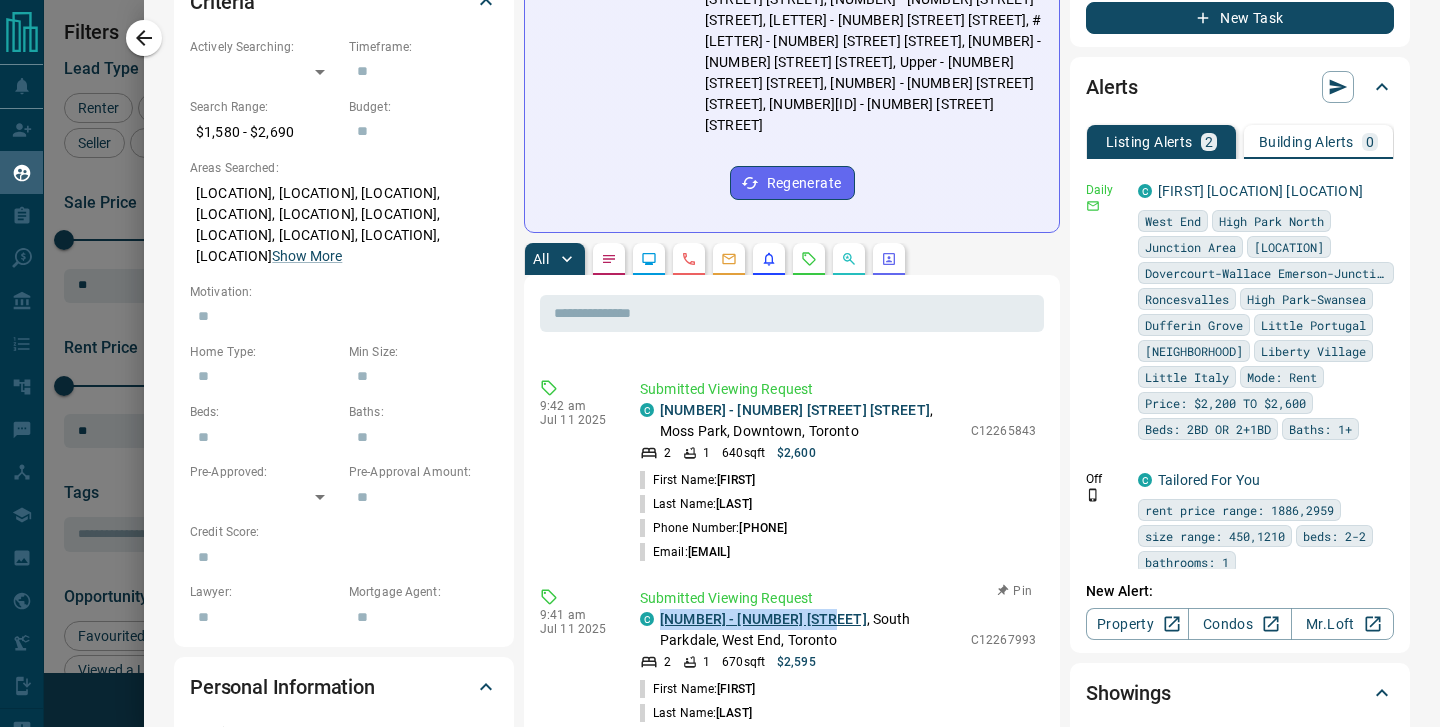 click on "C [NUMBER] - [NUMBER] [STREET] [STREET] , [LOCATION], [LOCATION], [LOCATION]" at bounding box center [800, 630] 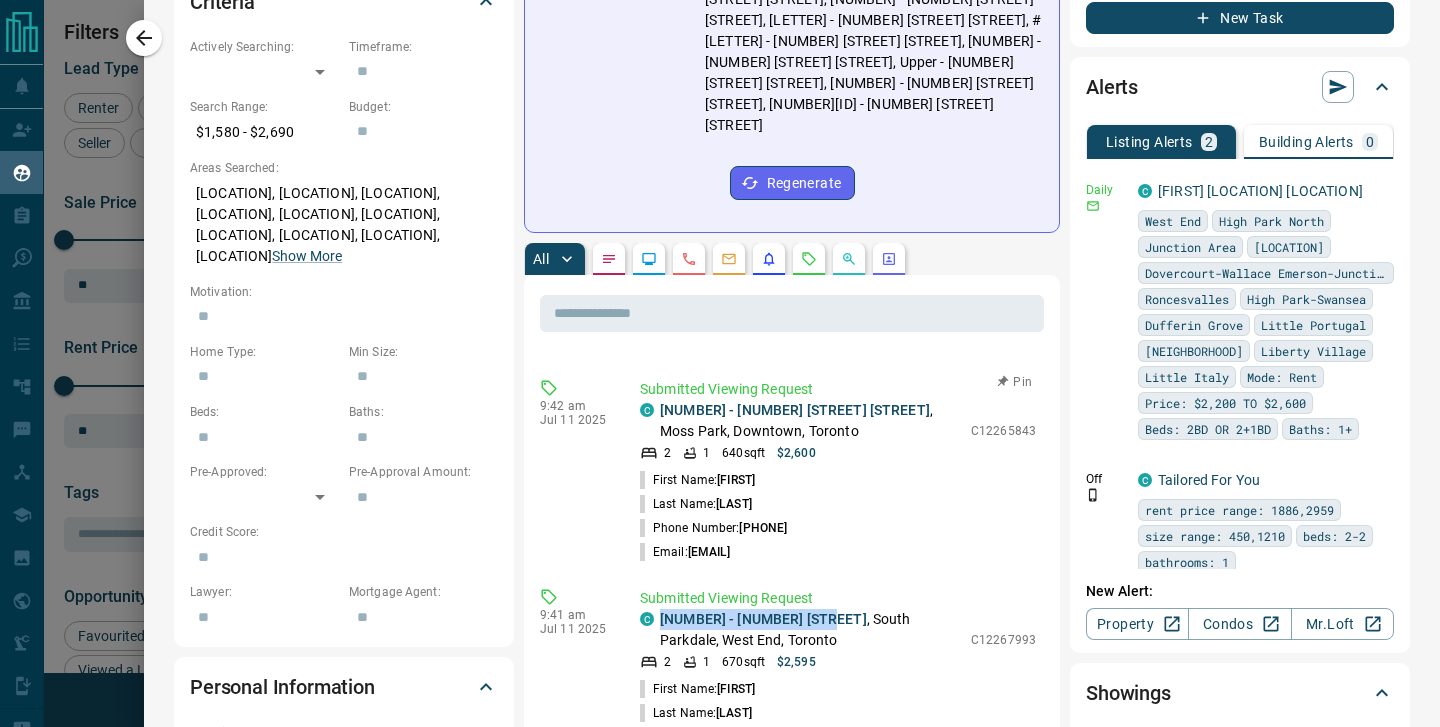 scroll, scrollTop: 779, scrollLeft: 0, axis: vertical 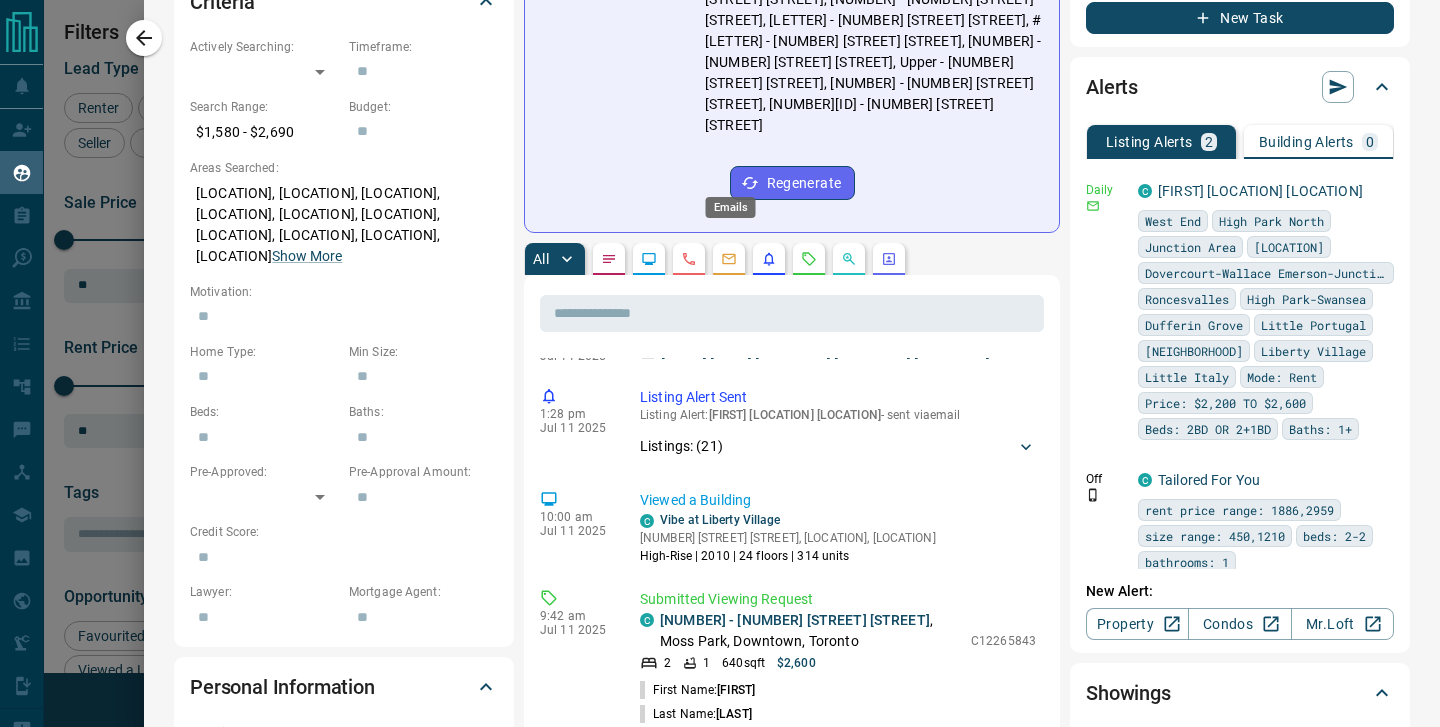 click 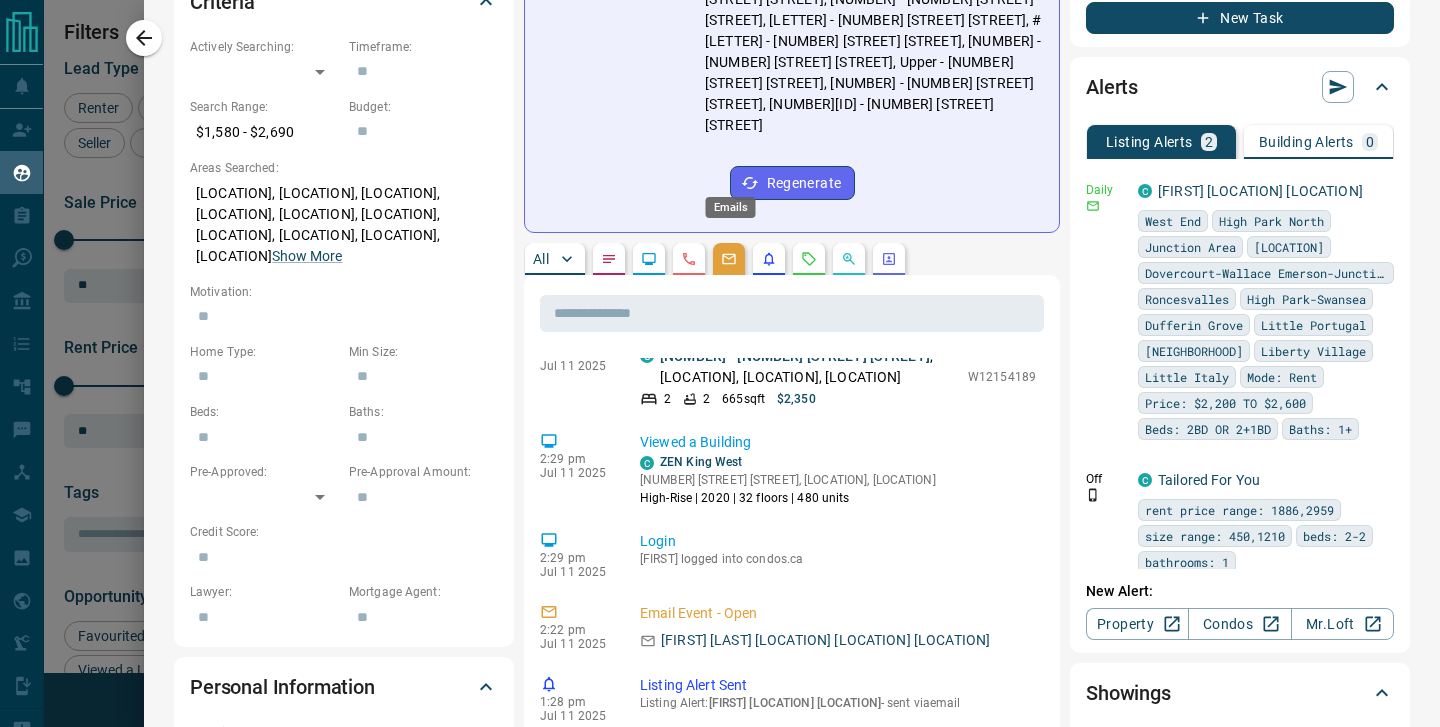 scroll, scrollTop: 0, scrollLeft: 0, axis: both 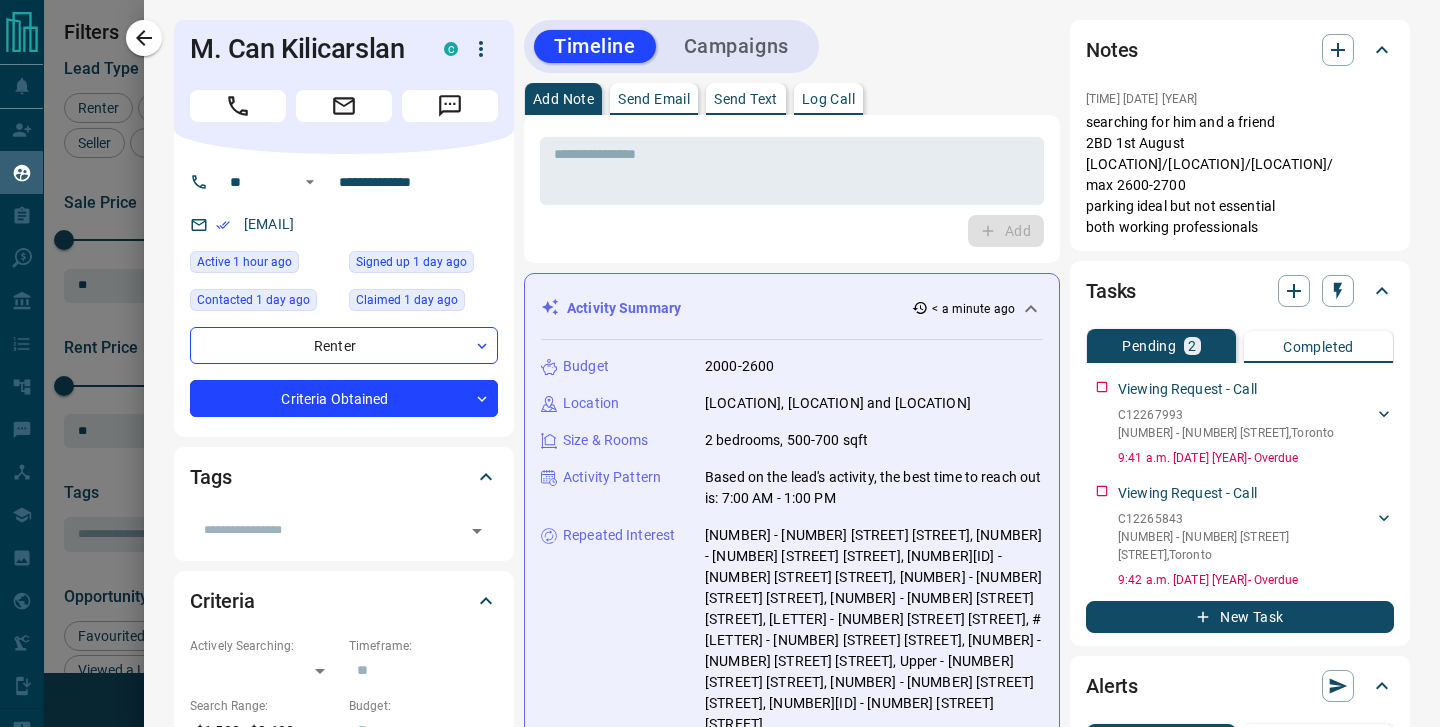 click on "Send Email" at bounding box center (654, 99) 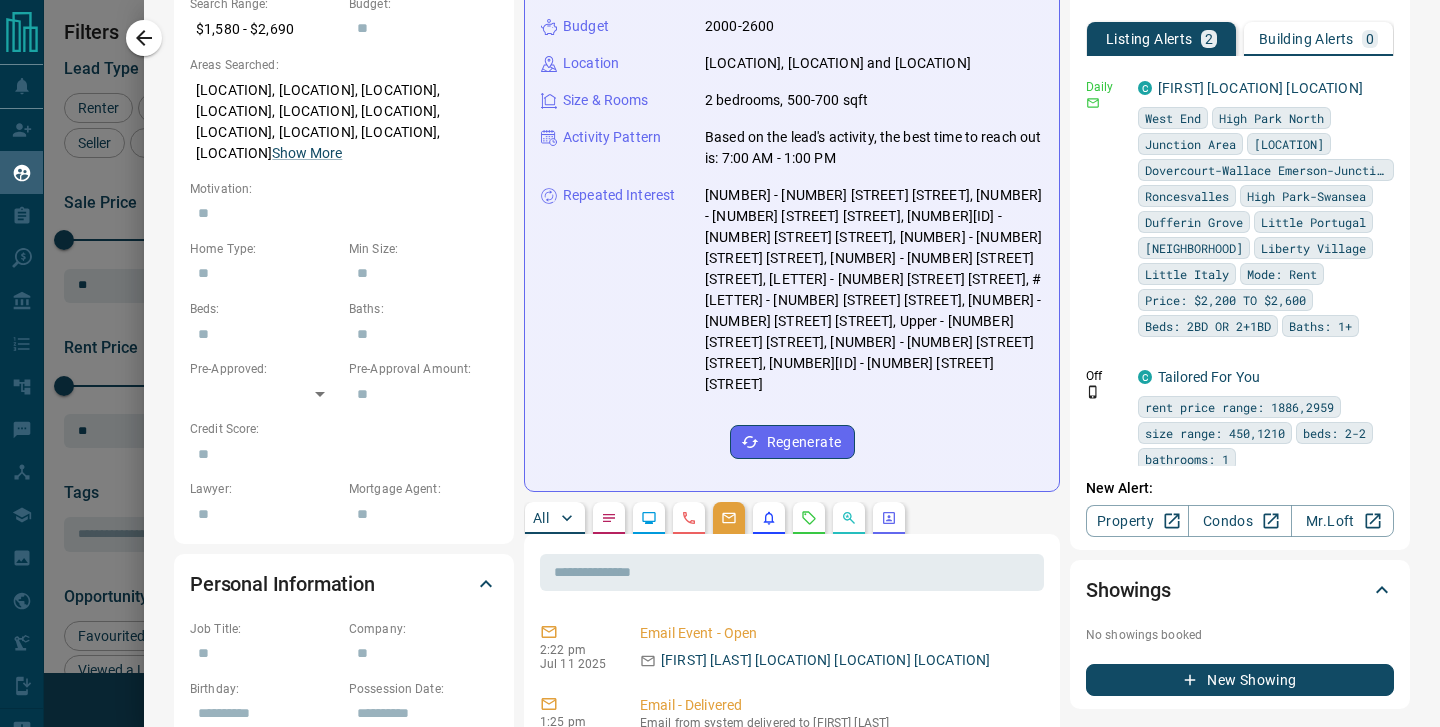 scroll, scrollTop: 701, scrollLeft: 0, axis: vertical 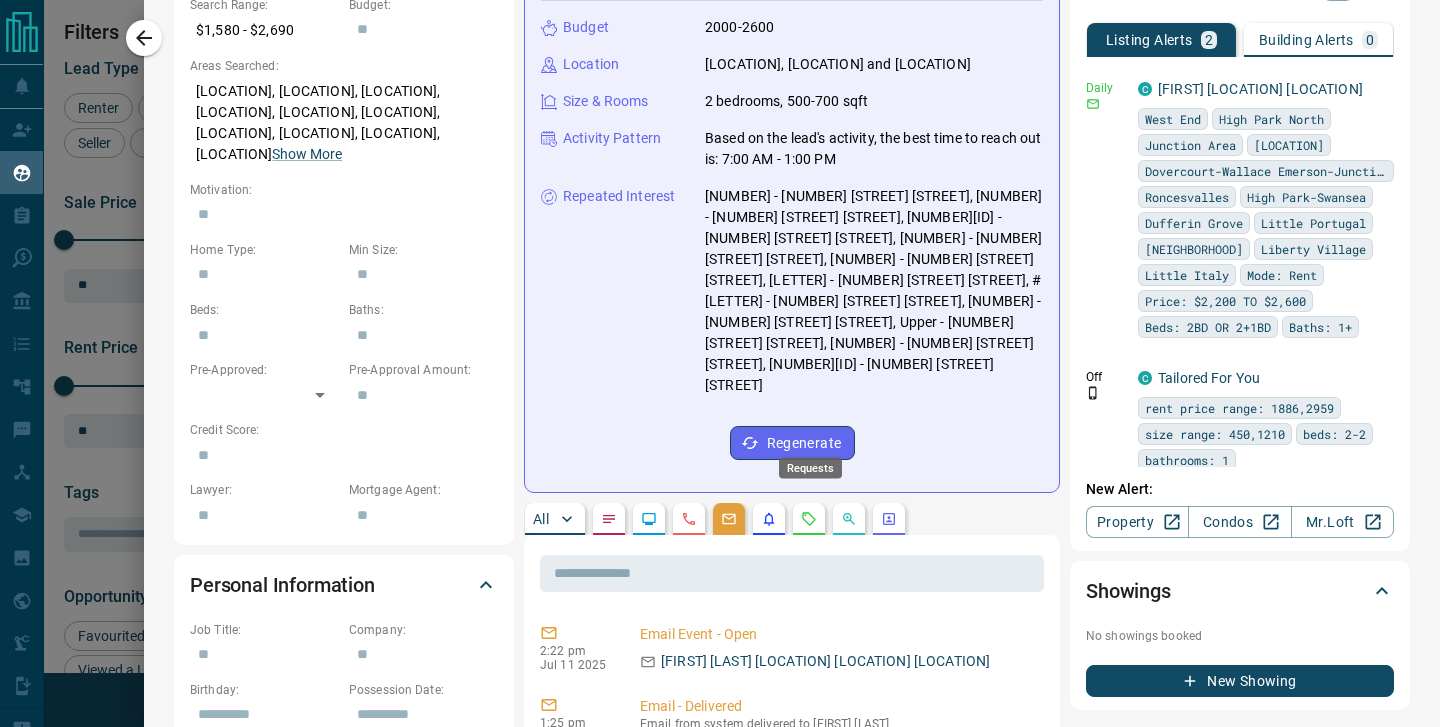 click 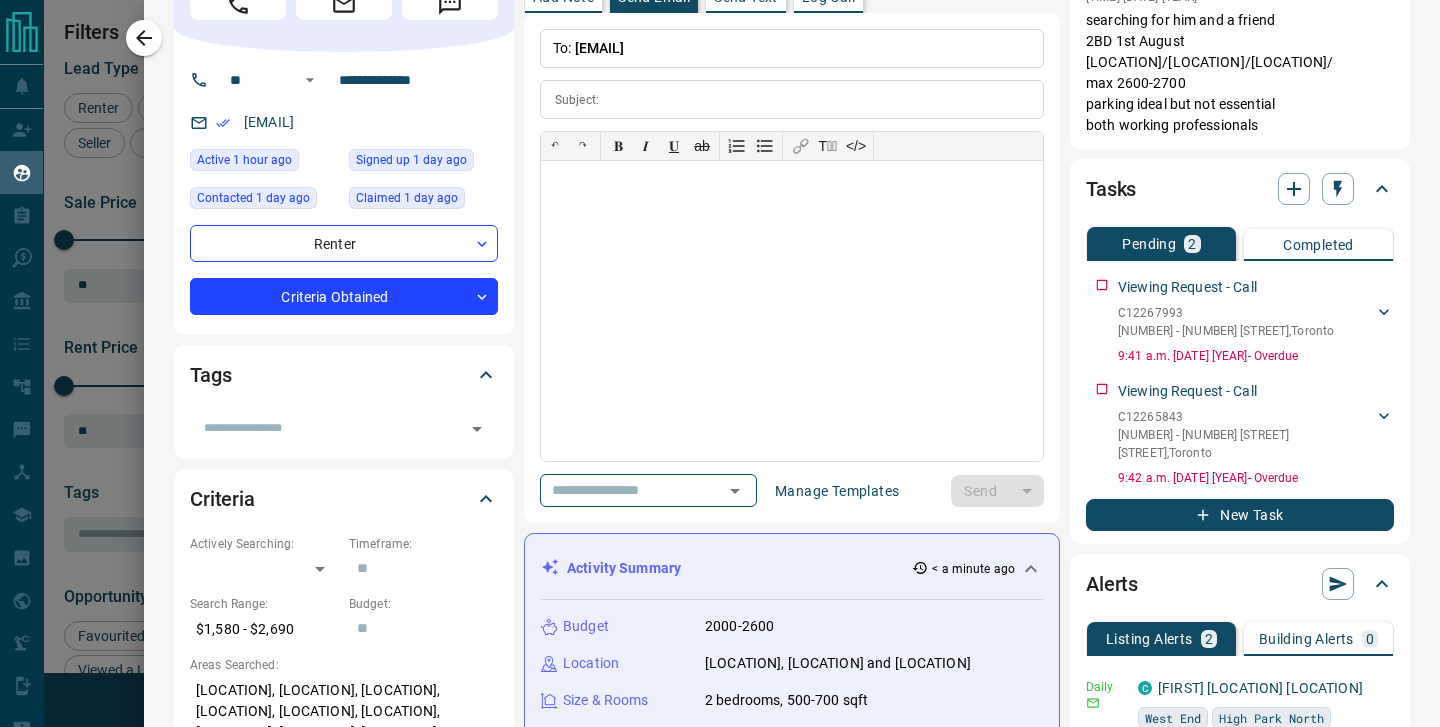 scroll, scrollTop: 98, scrollLeft: 0, axis: vertical 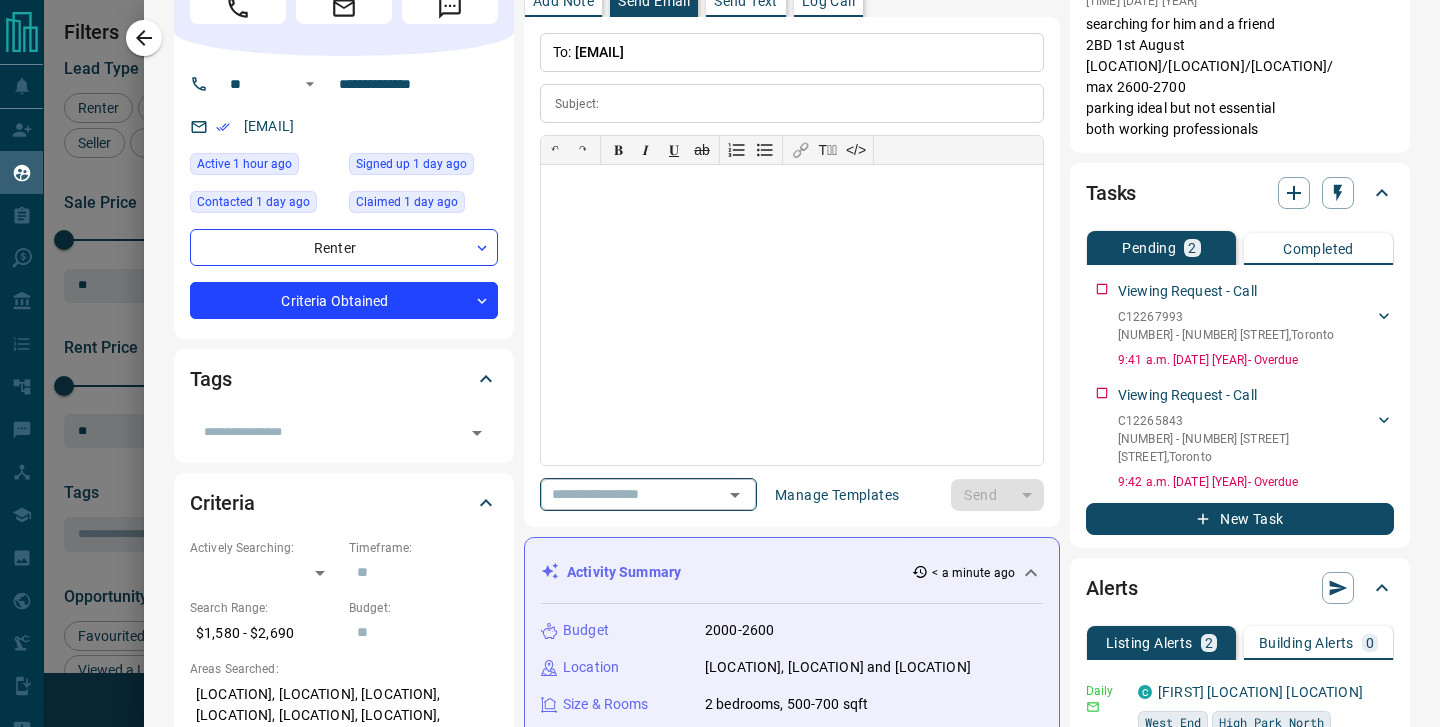click 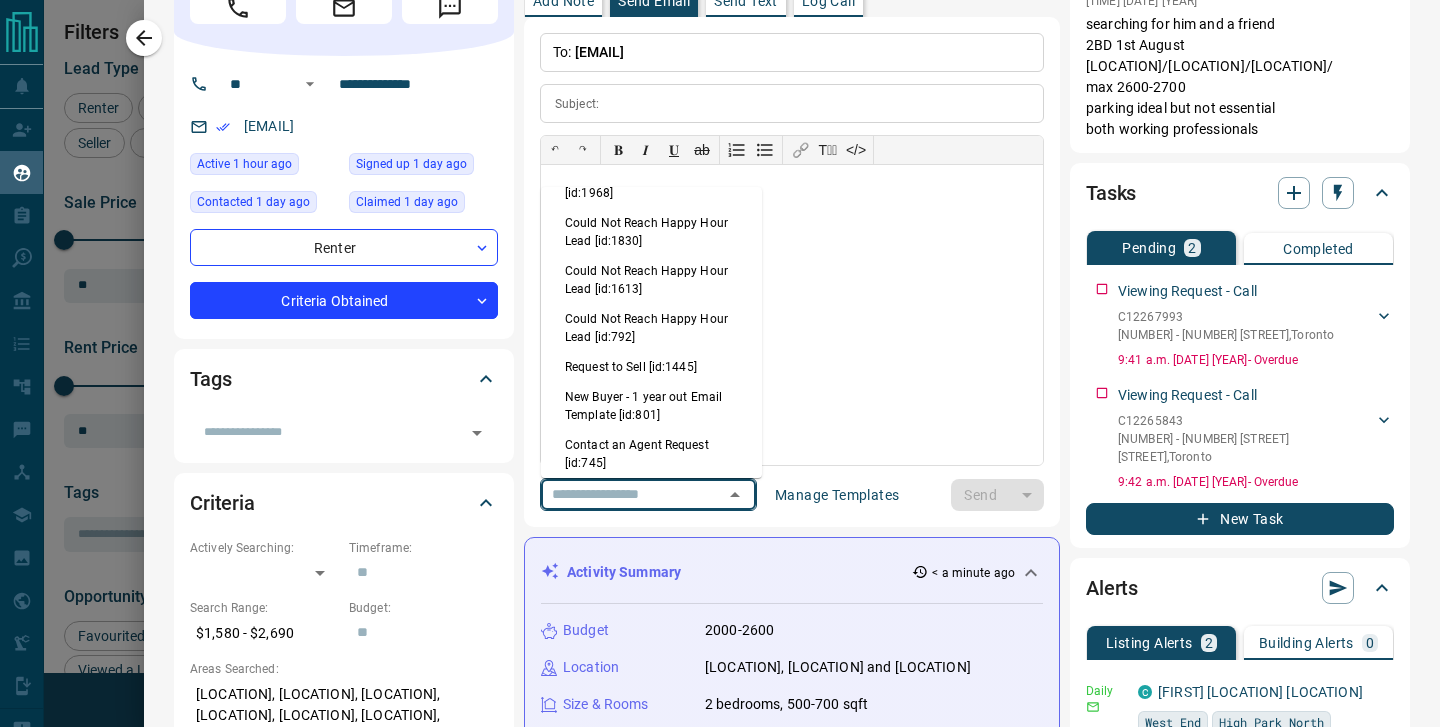 scroll, scrollTop: 1156, scrollLeft: 0, axis: vertical 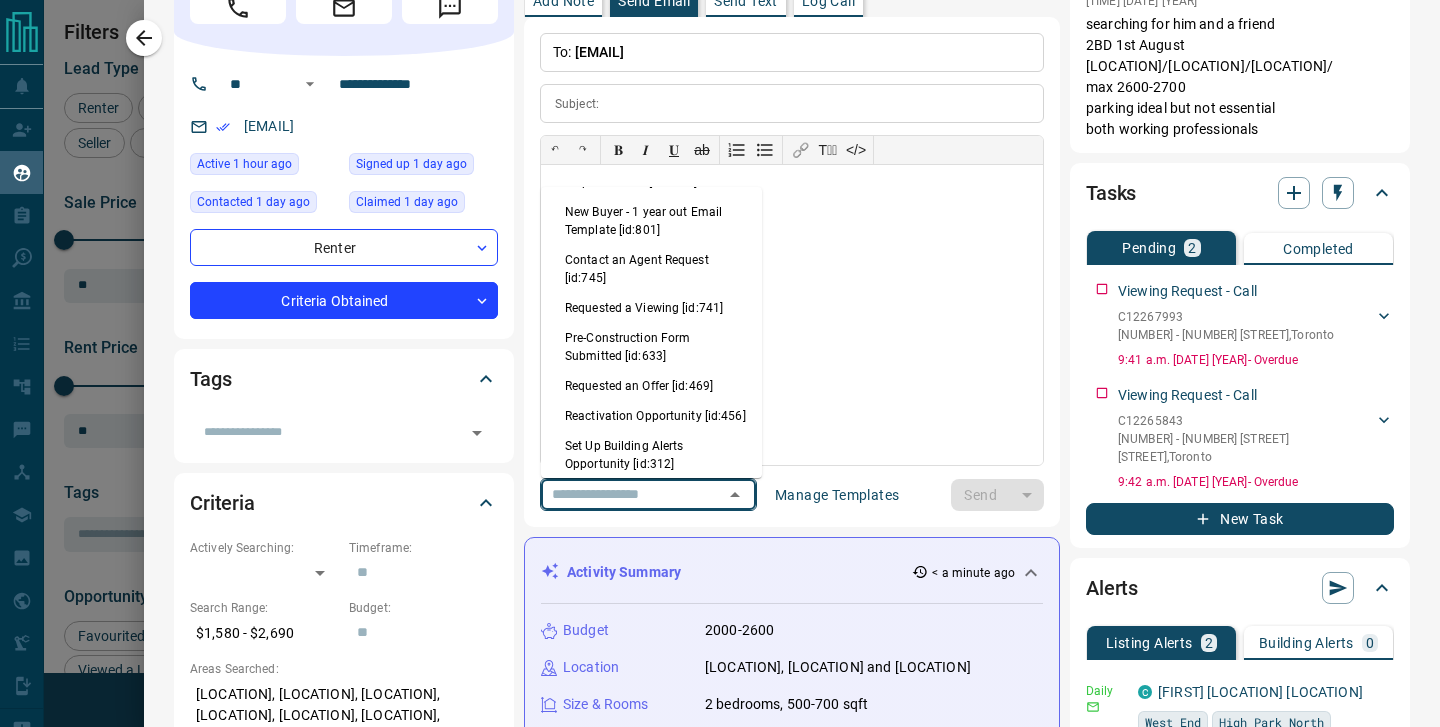 click on "Requested a Viewing [id:741]" at bounding box center [651, 308] 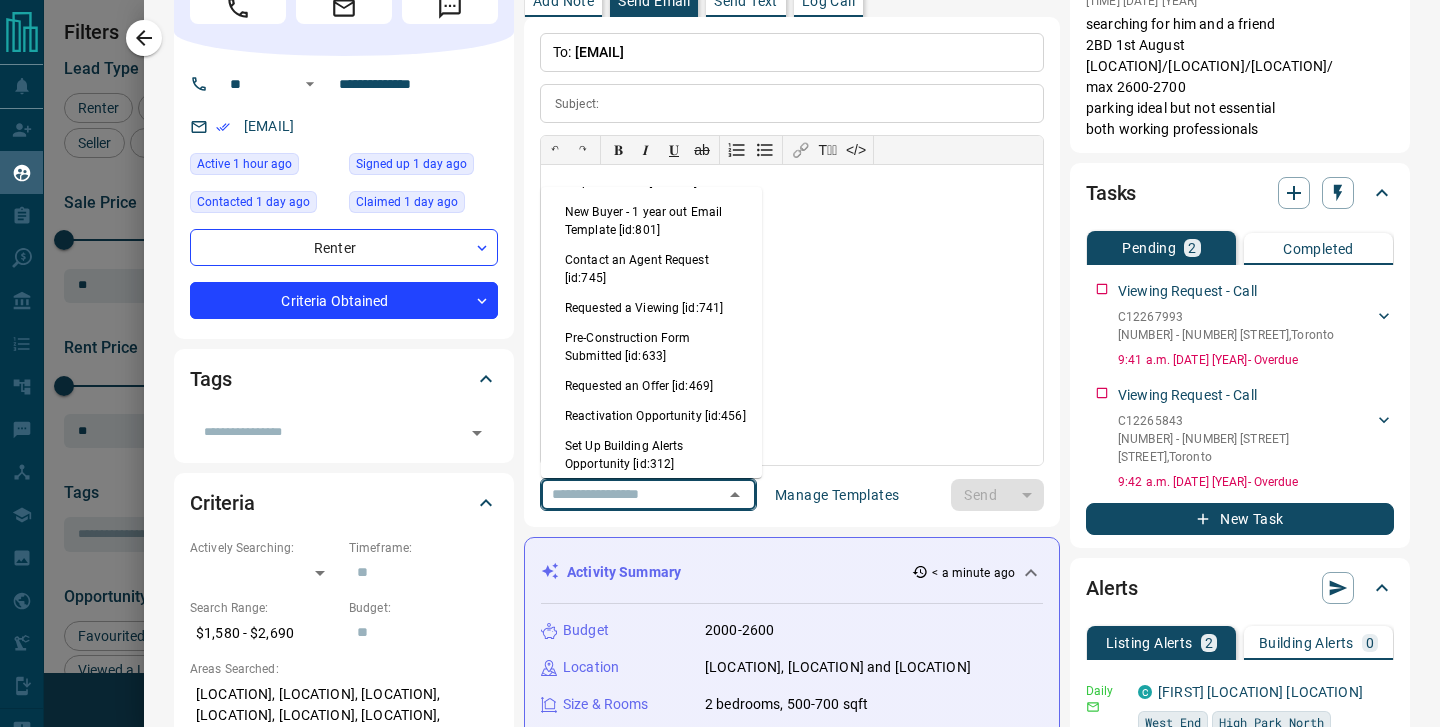 type on "**********" 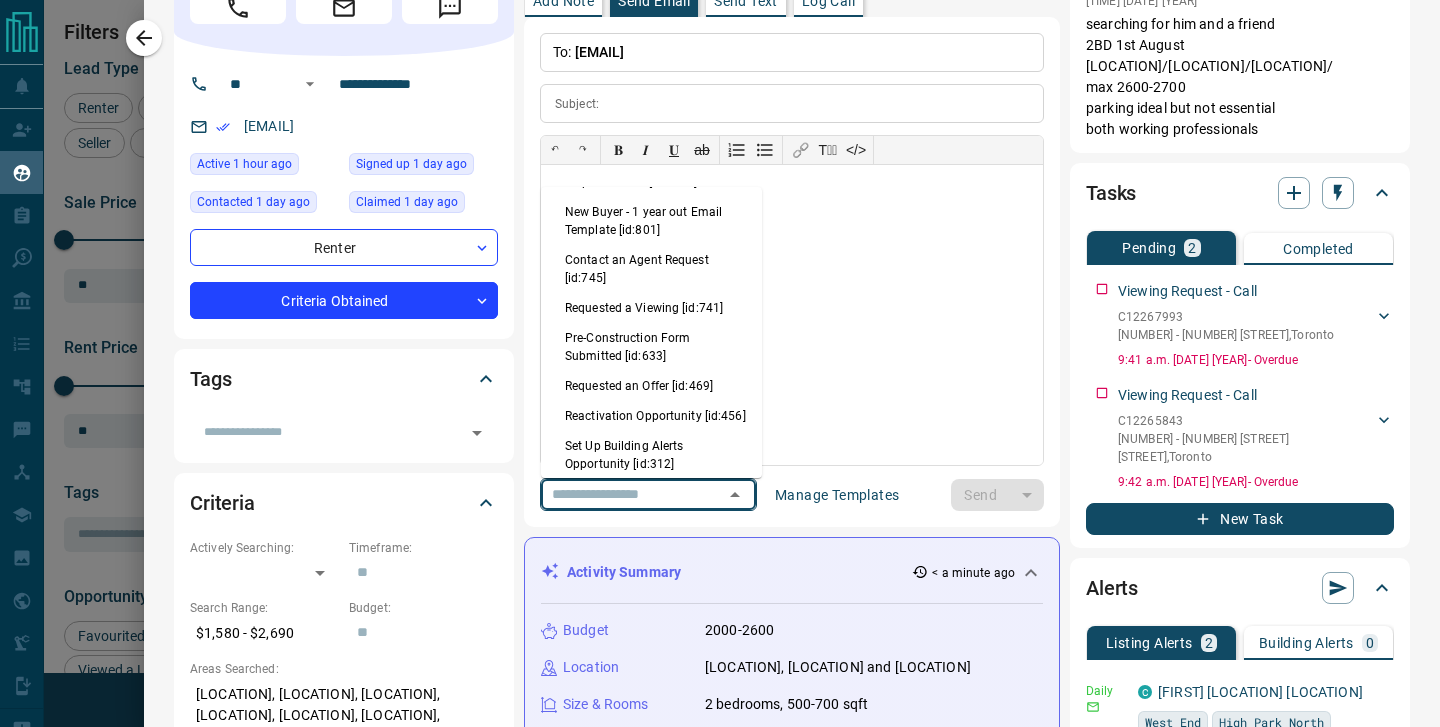 type on "**********" 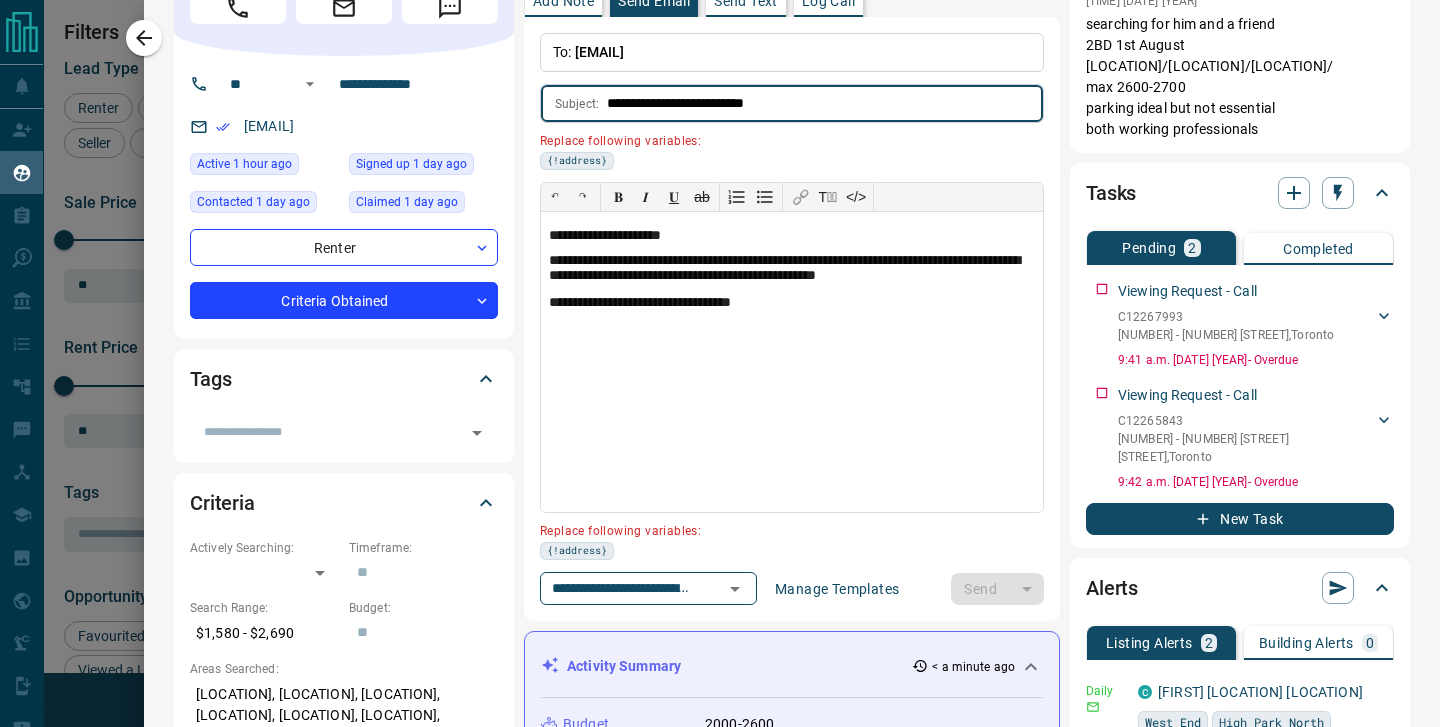 drag, startPoint x: 720, startPoint y: 101, endPoint x: 821, endPoint y: 101, distance: 101 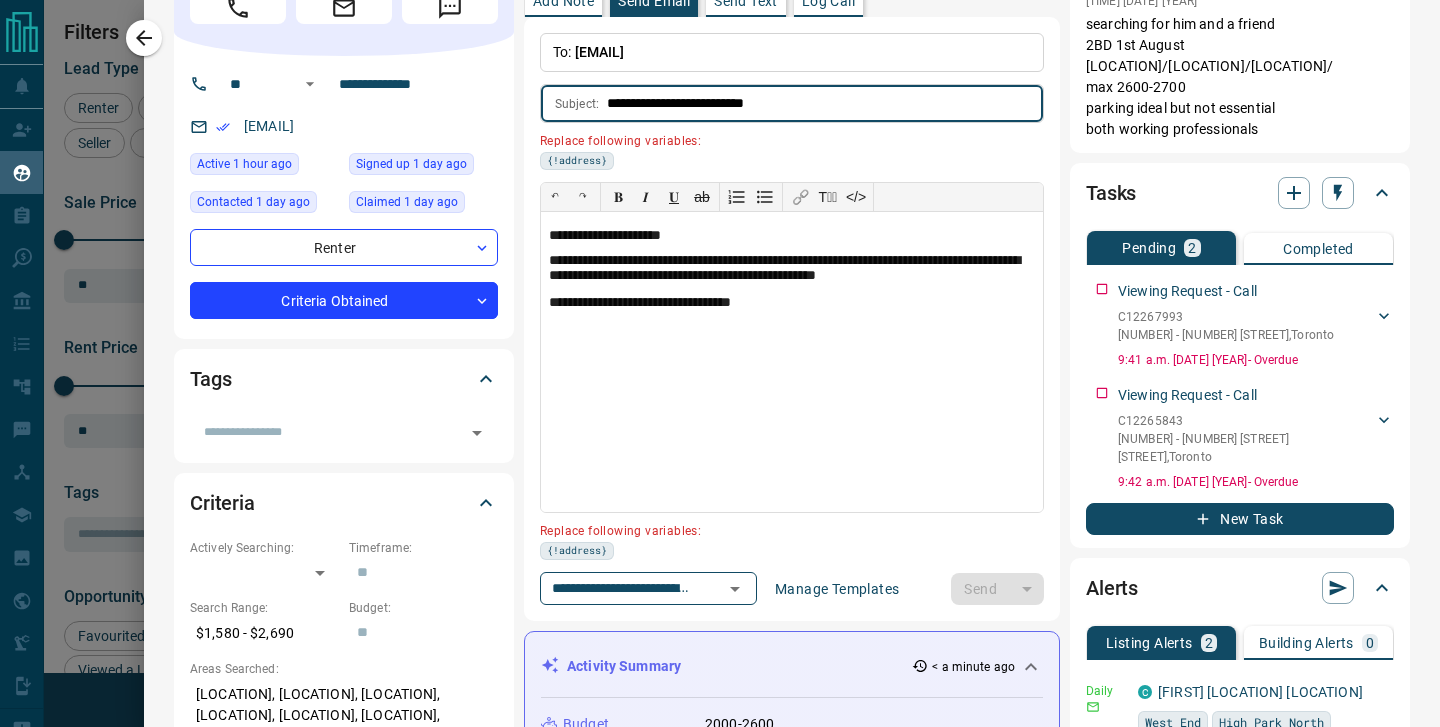 click on "**********" at bounding box center (825, 103) 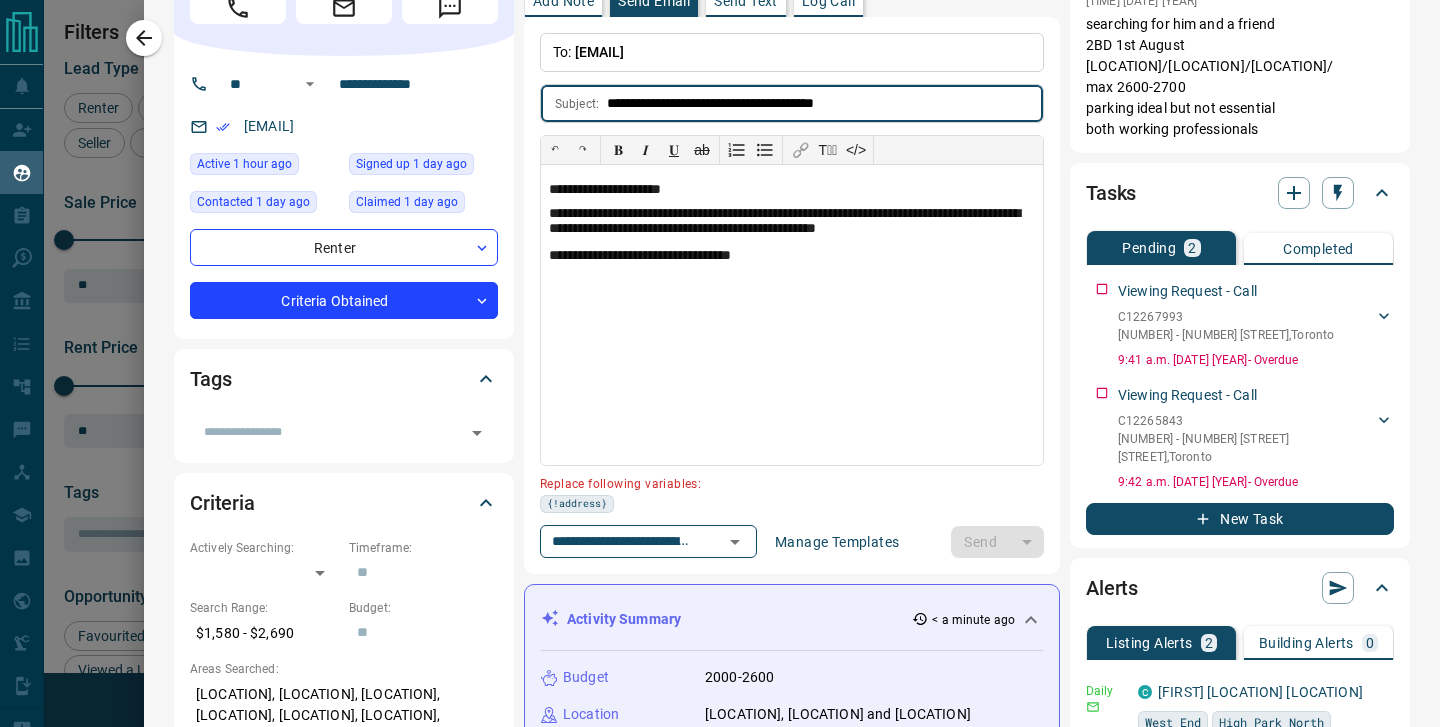 type on "**********" 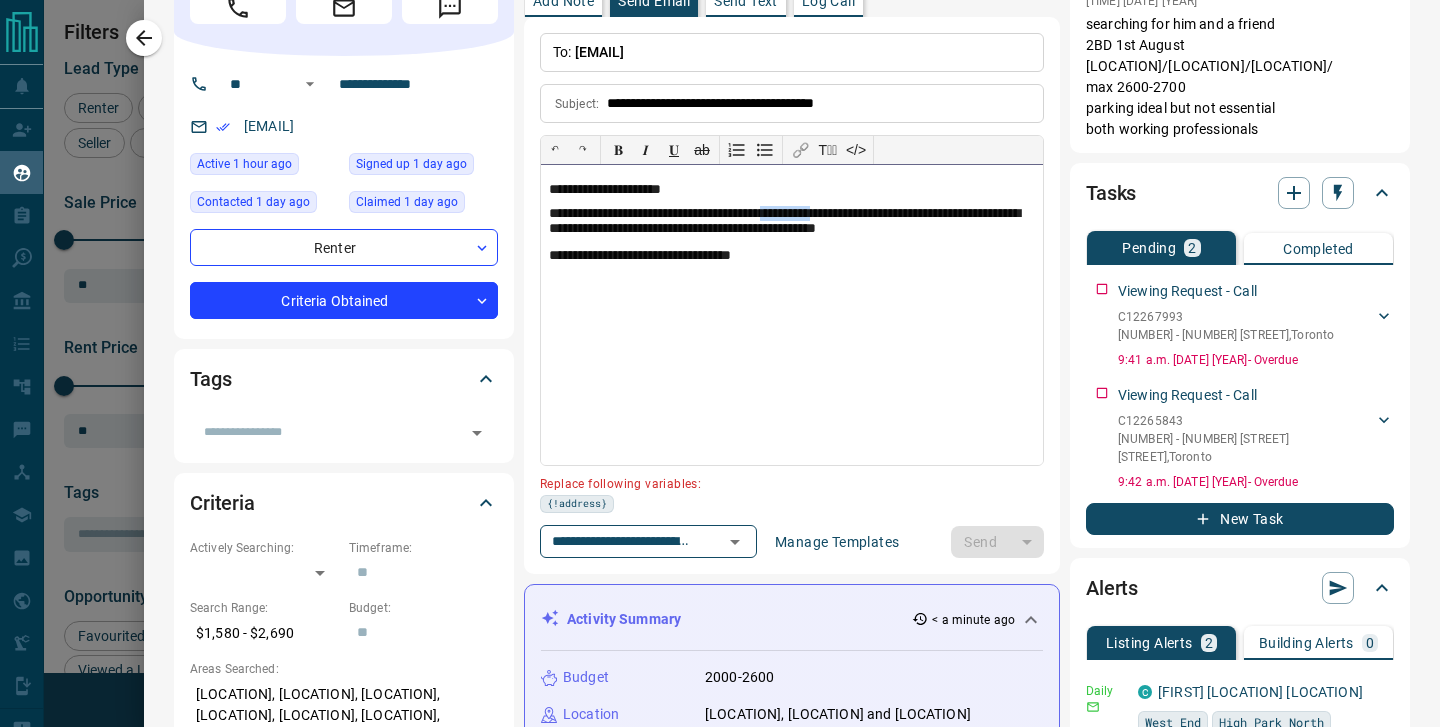 drag, startPoint x: 819, startPoint y: 208, endPoint x: 883, endPoint y: 207, distance: 64.00781 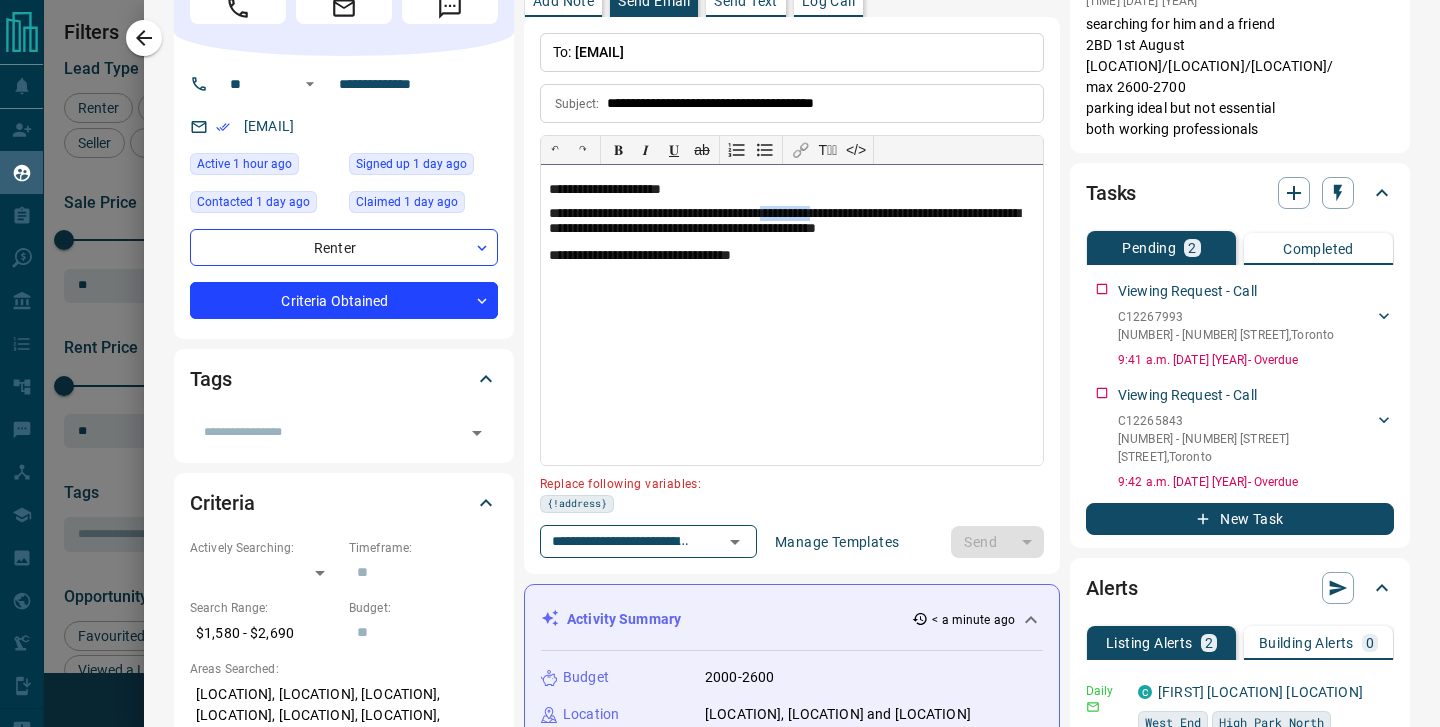 click on "**********" at bounding box center [792, 222] 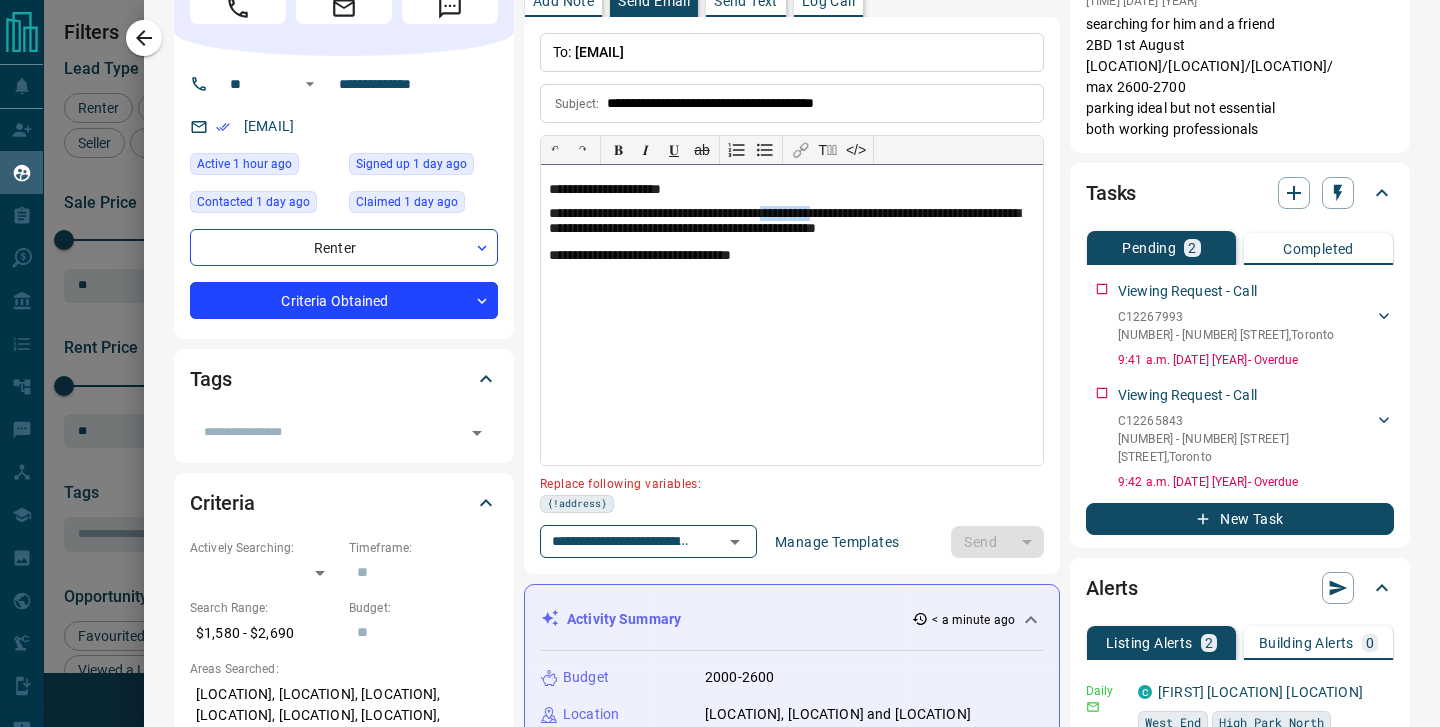 type 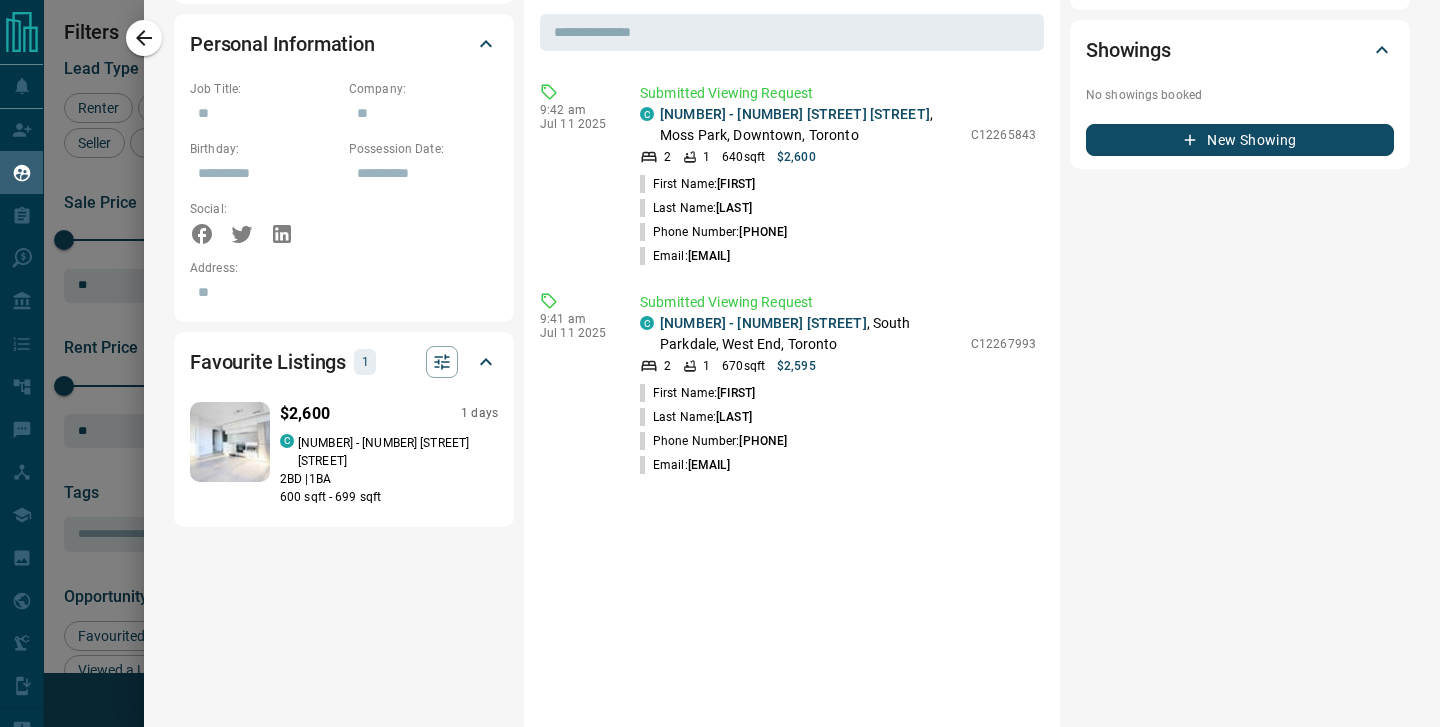 scroll, scrollTop: 1104, scrollLeft: 0, axis: vertical 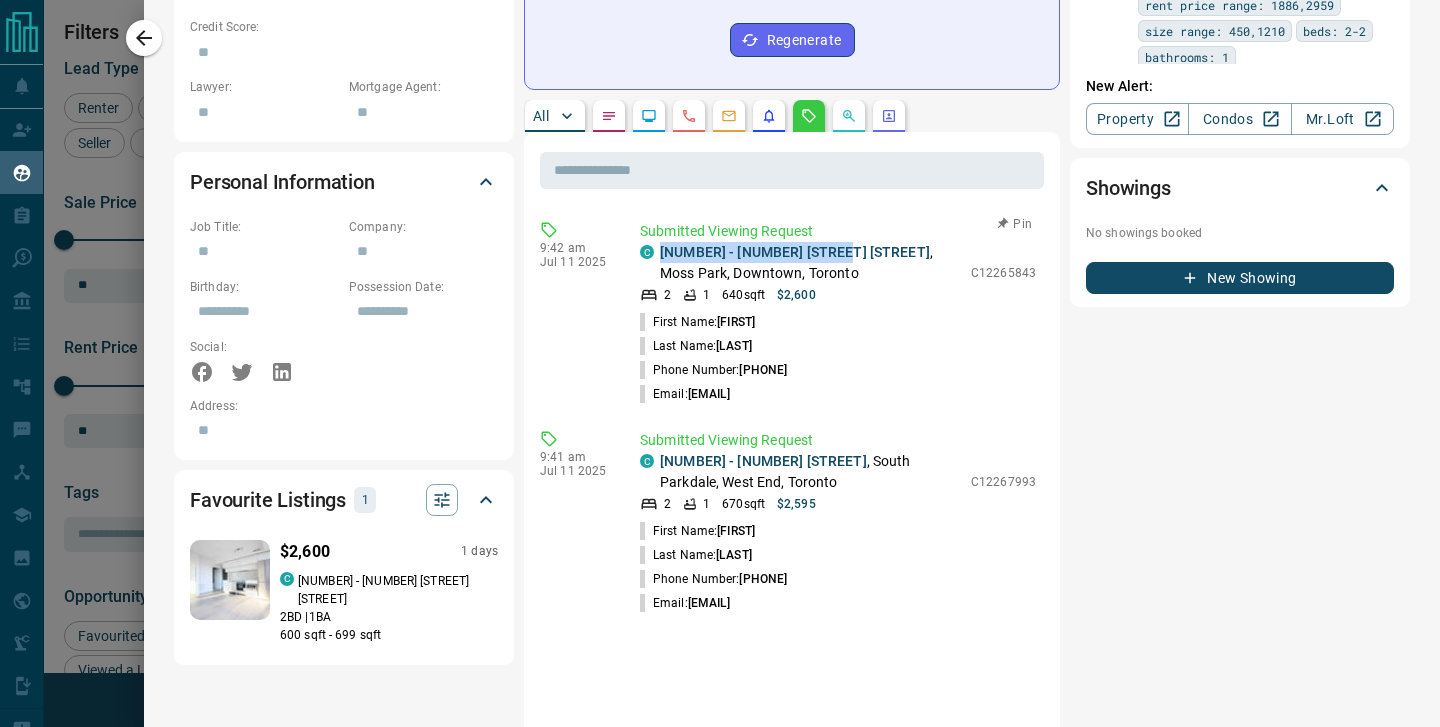 drag, startPoint x: 655, startPoint y: 173, endPoint x: 834, endPoint y: 166, distance: 179.13683 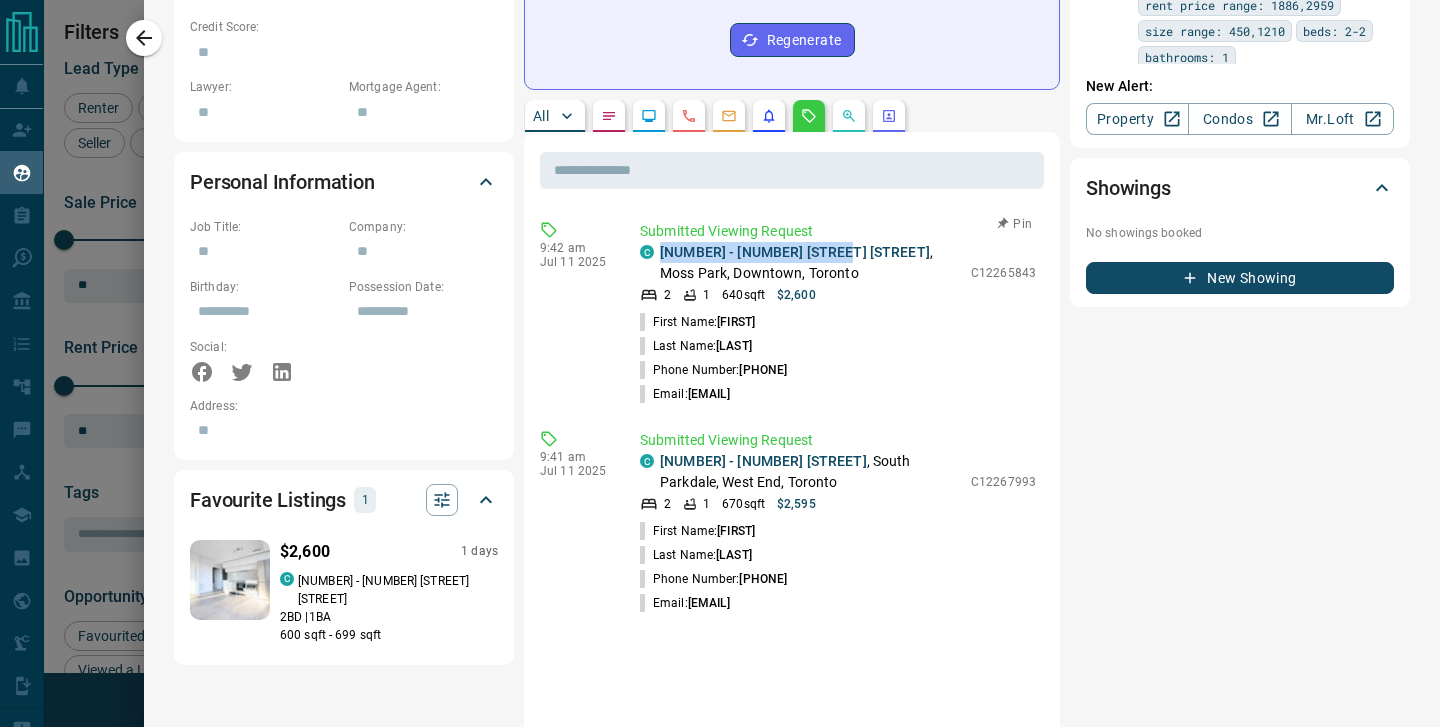 click on "C [NUMBER] - [NUMBER] [STREET] [STREET] , [LOCATION], [LOCATION], [LOCATION]" at bounding box center [800, 263] 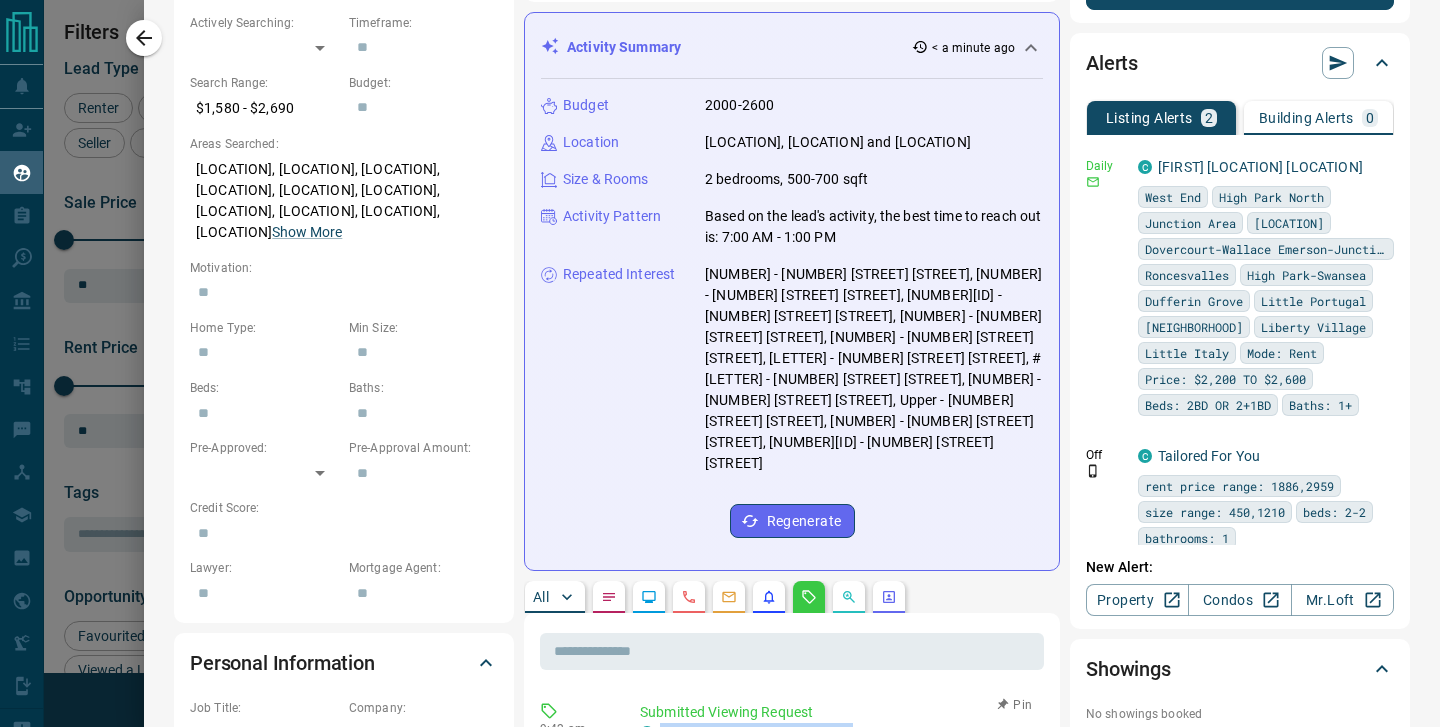 scroll, scrollTop: 0, scrollLeft: 0, axis: both 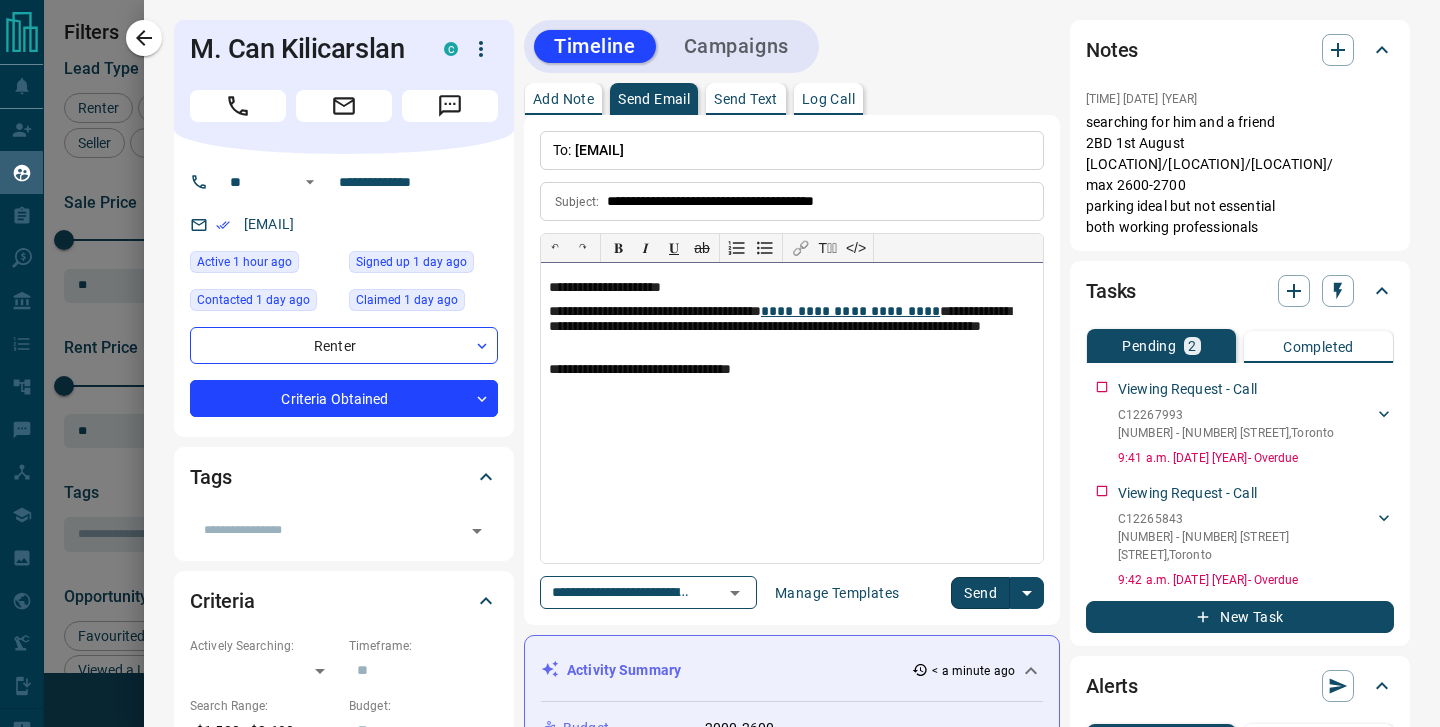click on "**********" at bounding box center (792, 329) 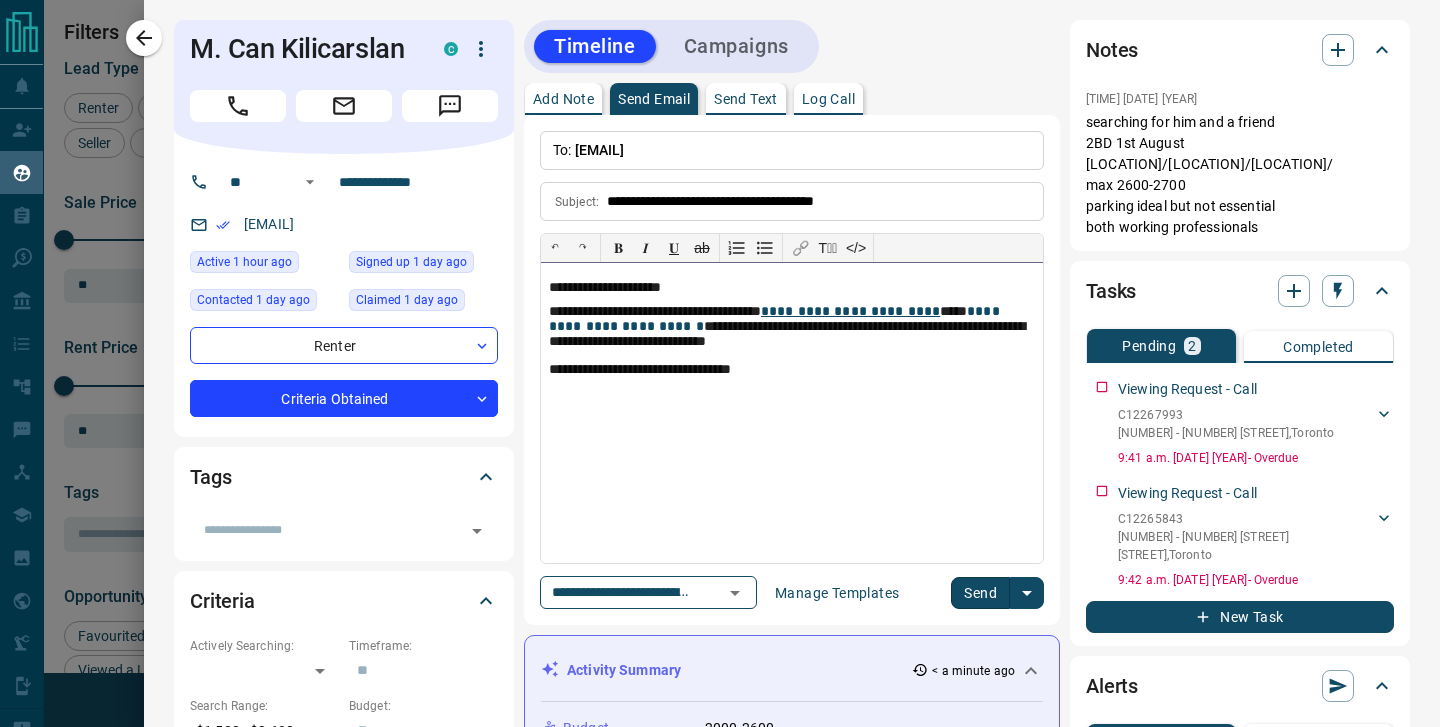click on "**********" at bounding box center (792, 329) 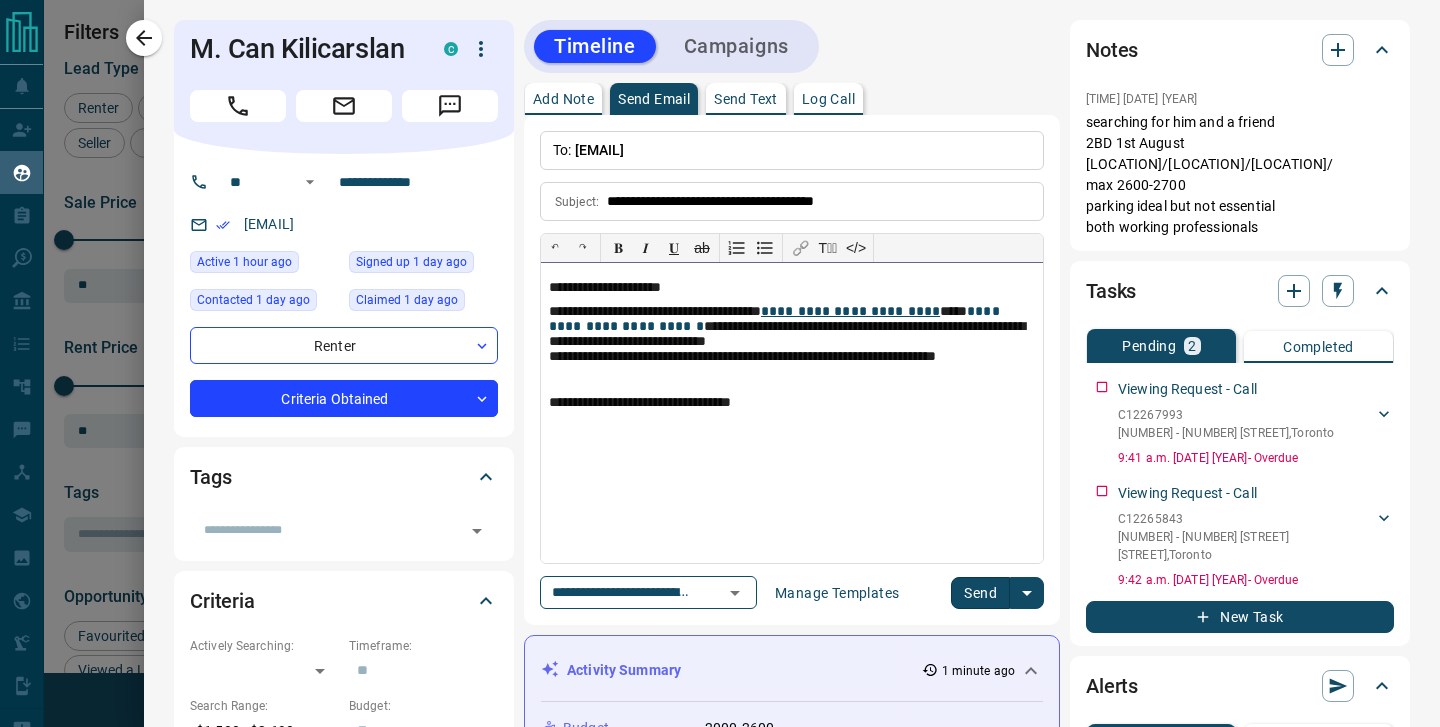 click on "**********" at bounding box center [792, 345] 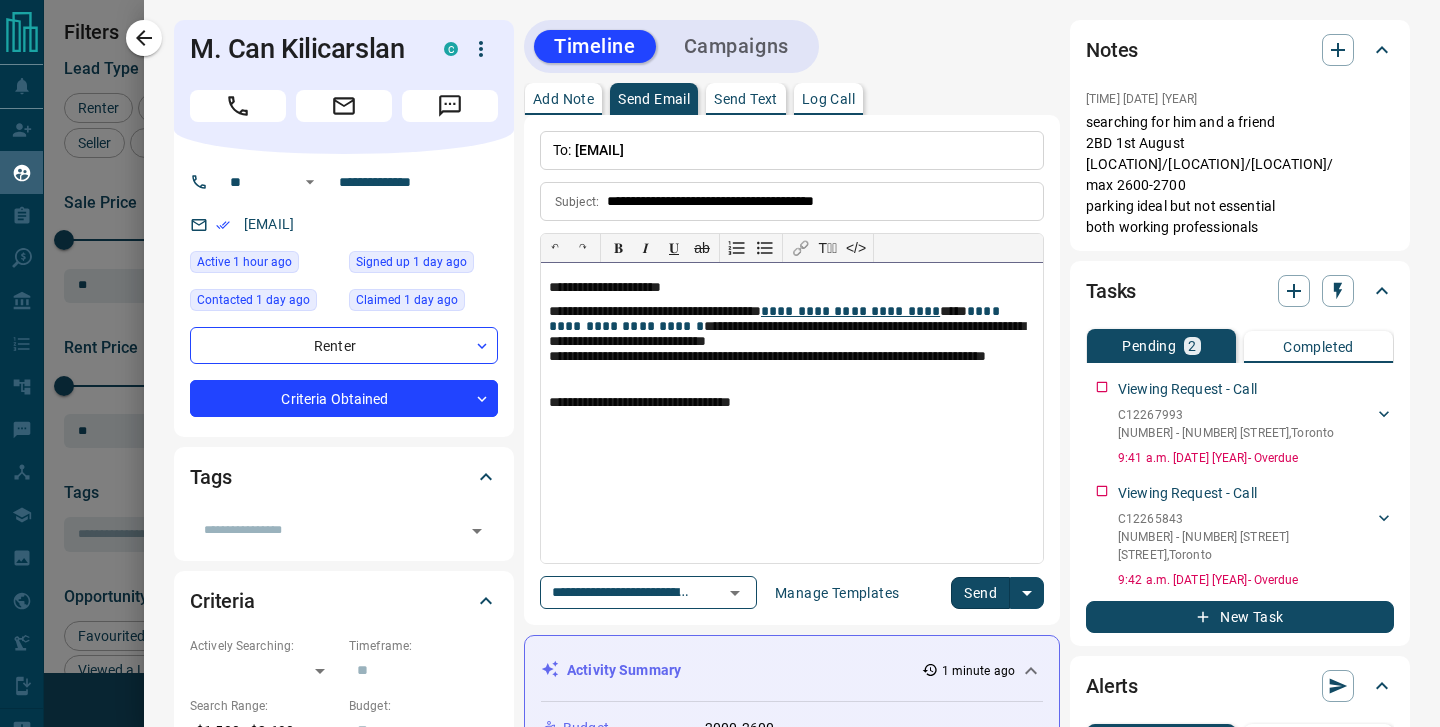 click on "**********" at bounding box center [792, 413] 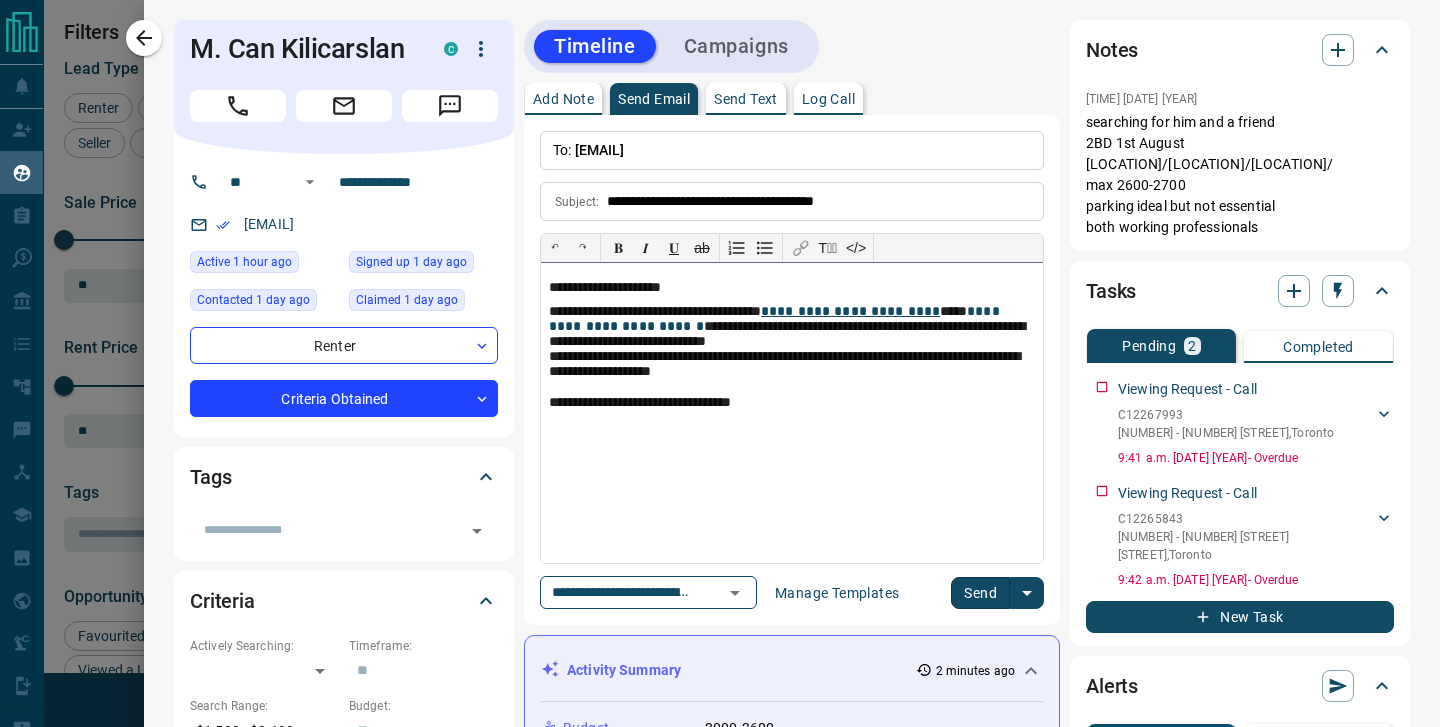click on "**********" at bounding box center (792, 345) 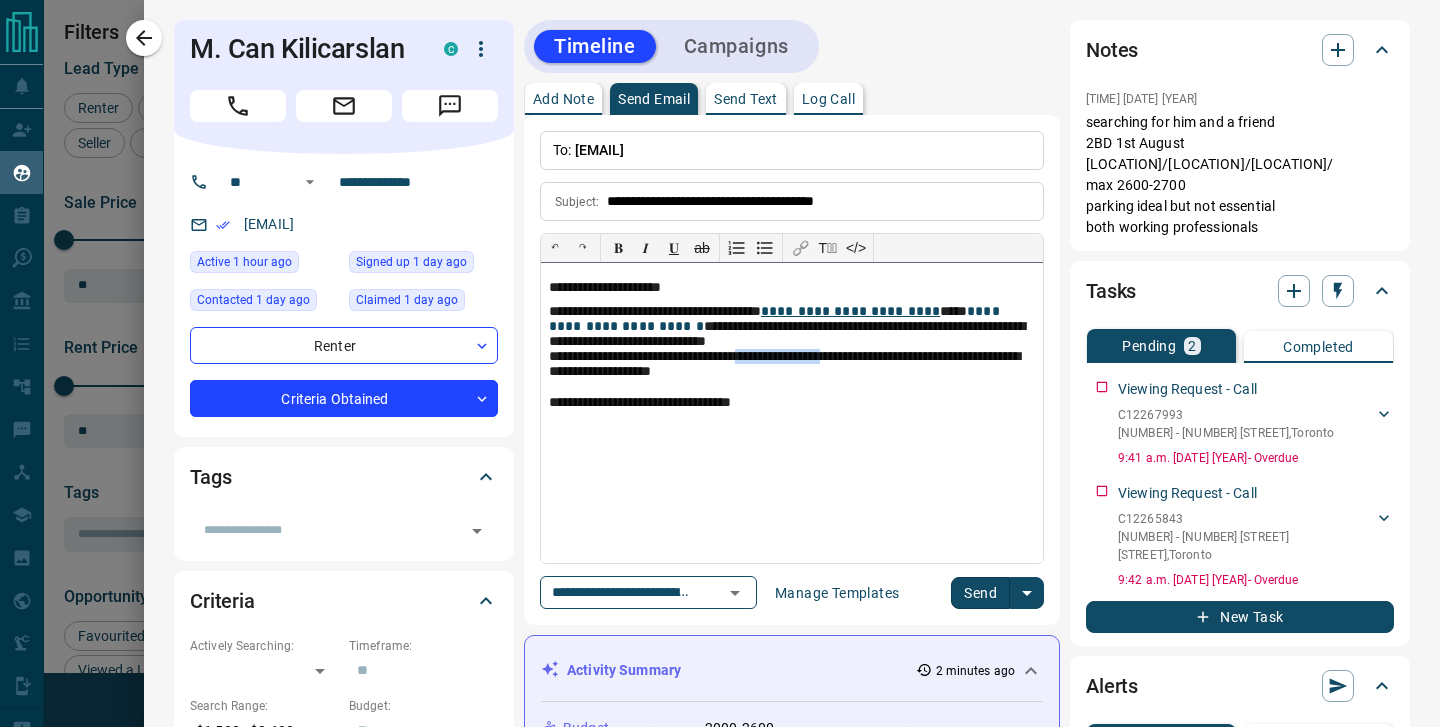 drag, startPoint x: 886, startPoint y: 358, endPoint x: 774, endPoint y: 357, distance: 112.00446 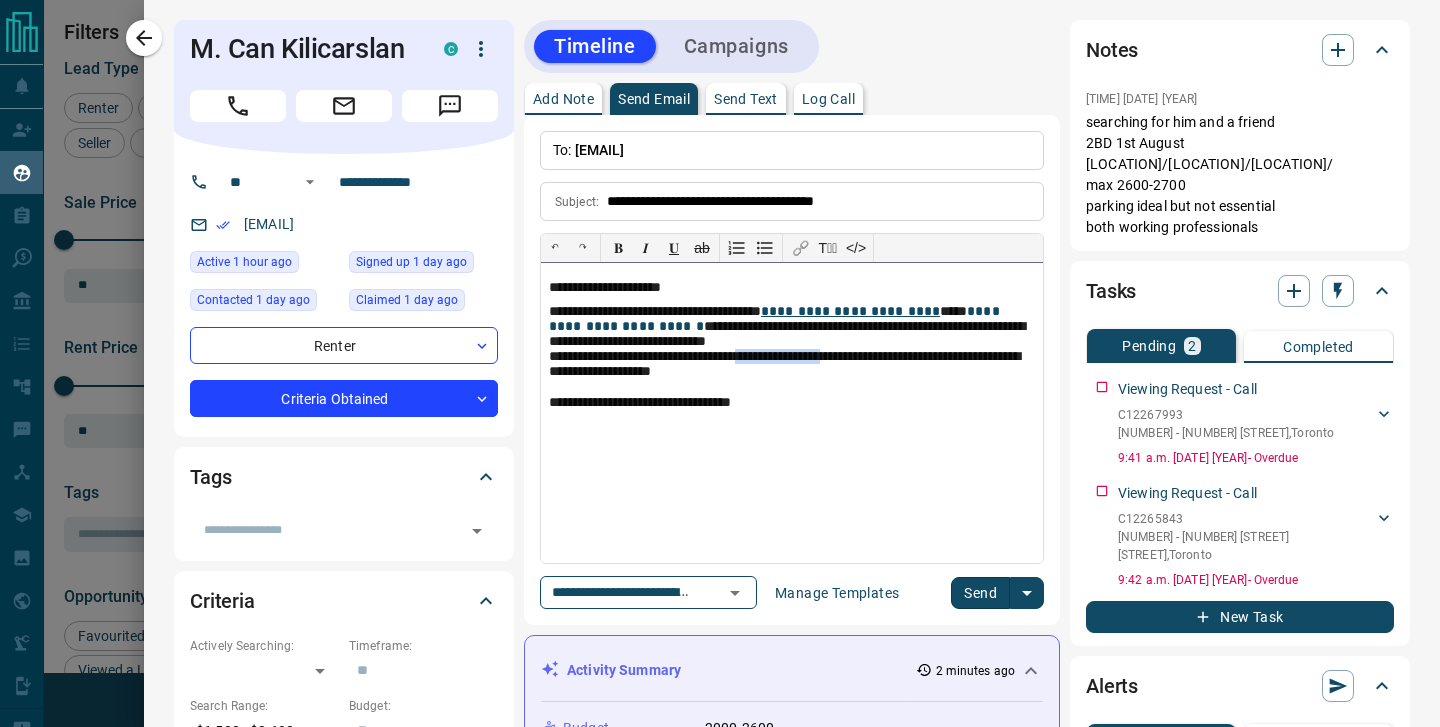 click on "**********" at bounding box center [792, 345] 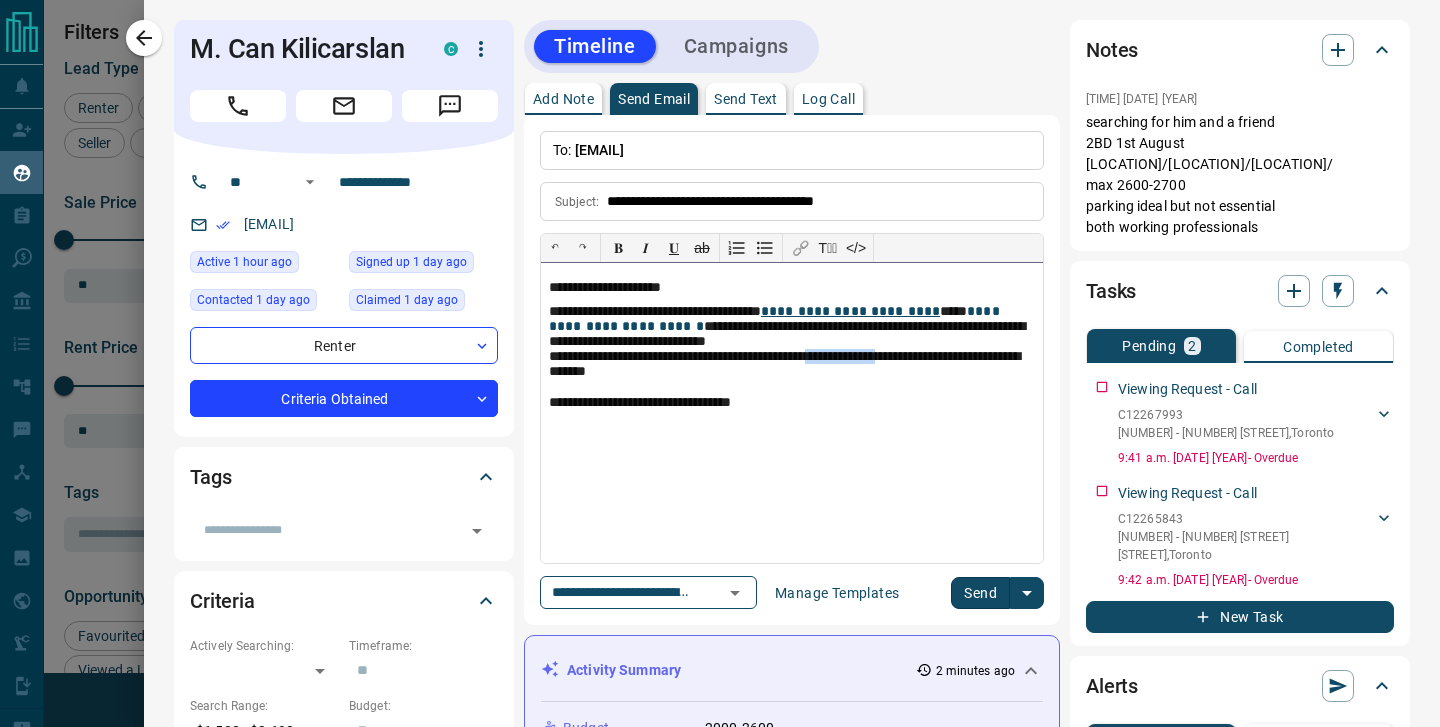 drag, startPoint x: 959, startPoint y: 360, endPoint x: 872, endPoint y: 357, distance: 87.05171 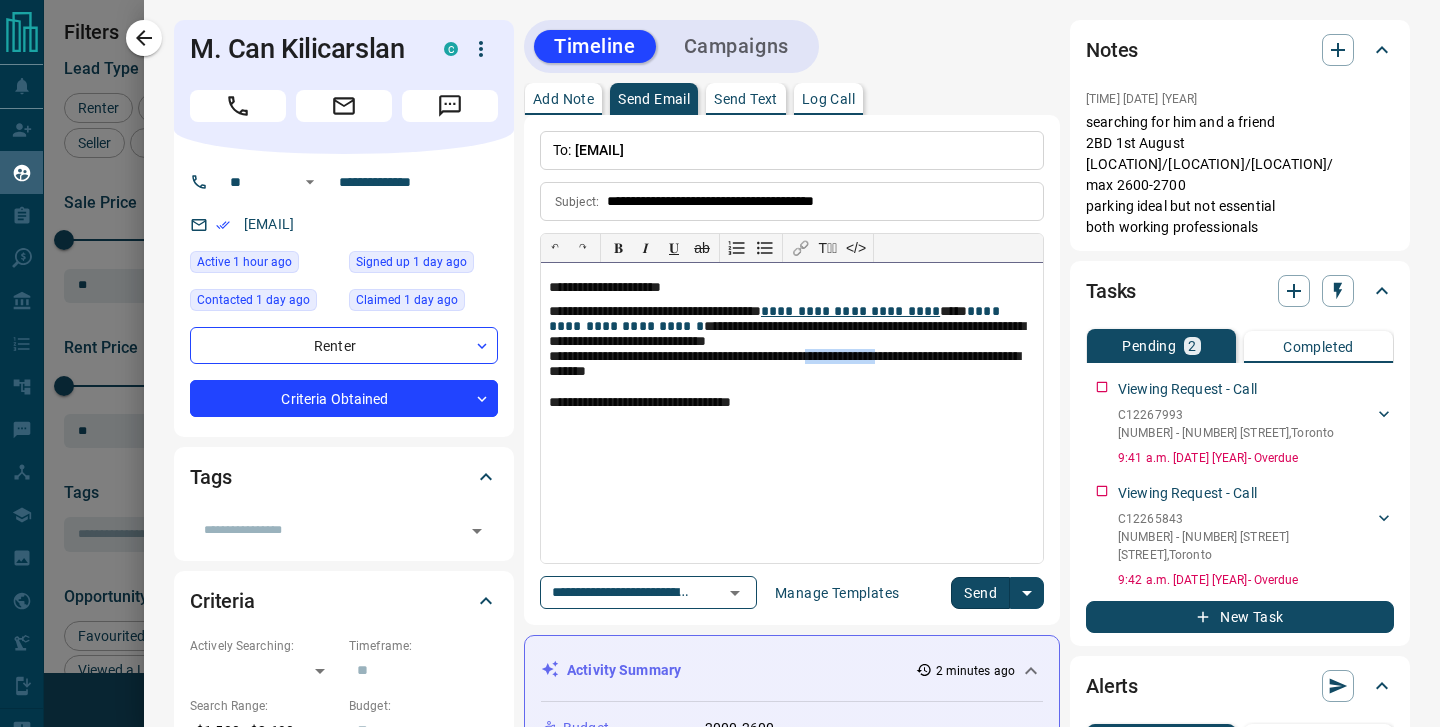 click on "**********" at bounding box center (792, 345) 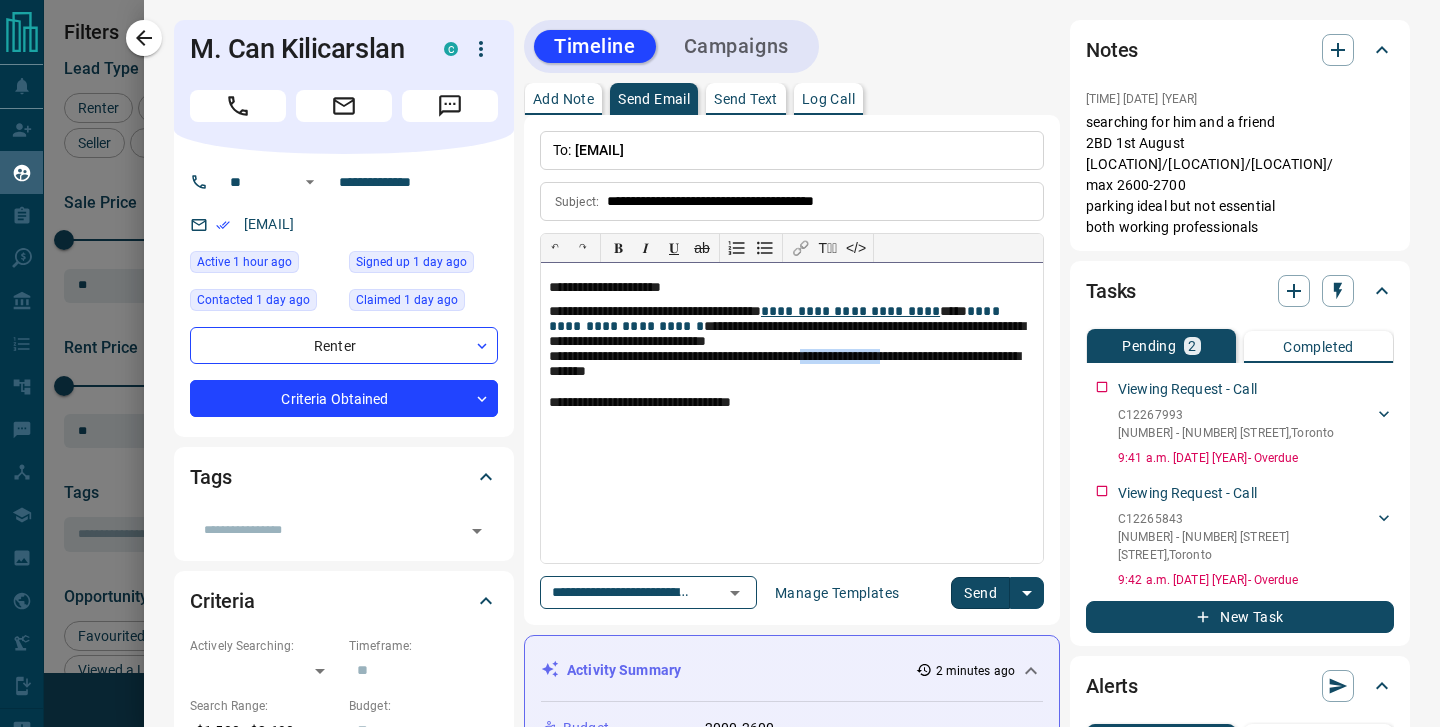 drag, startPoint x: 960, startPoint y: 357, endPoint x: 867, endPoint y: 361, distance: 93.08598 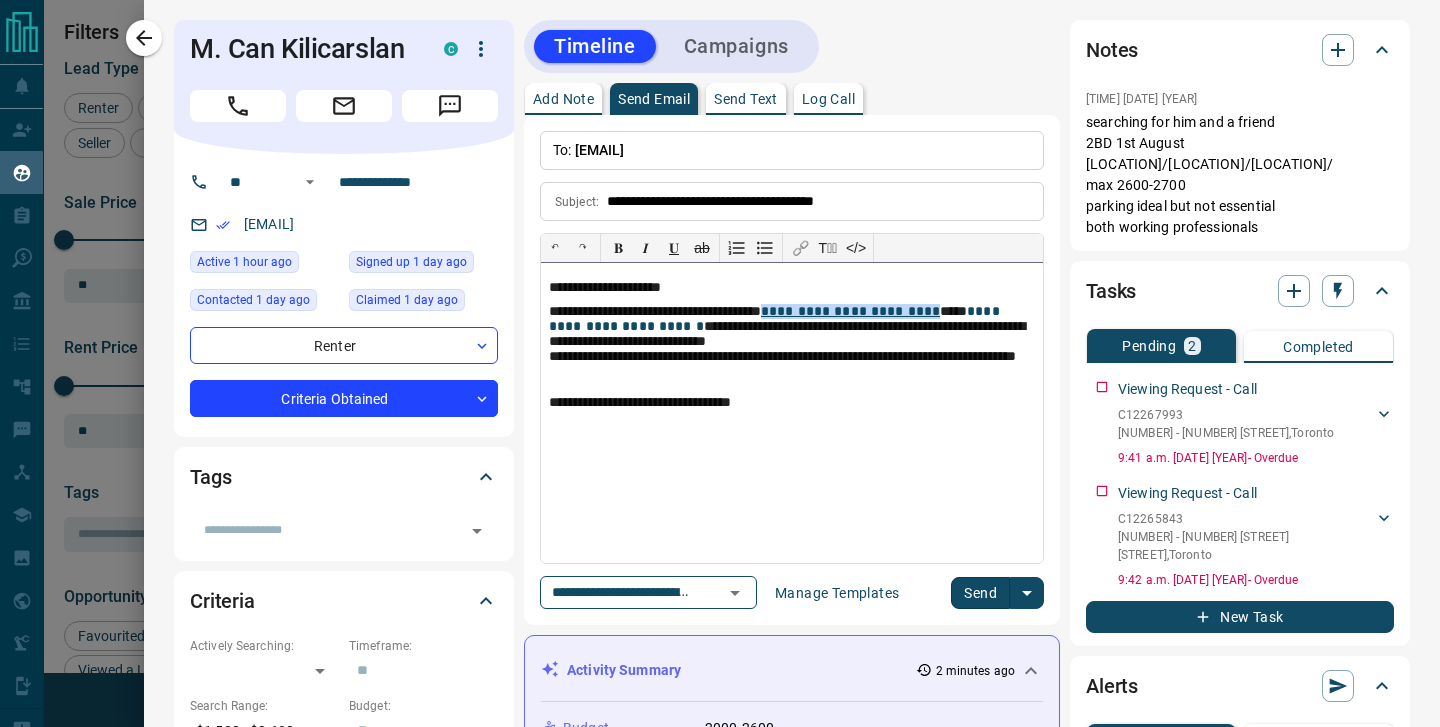 drag, startPoint x: 575, startPoint y: 326, endPoint x: 819, endPoint y: 308, distance: 244.66304 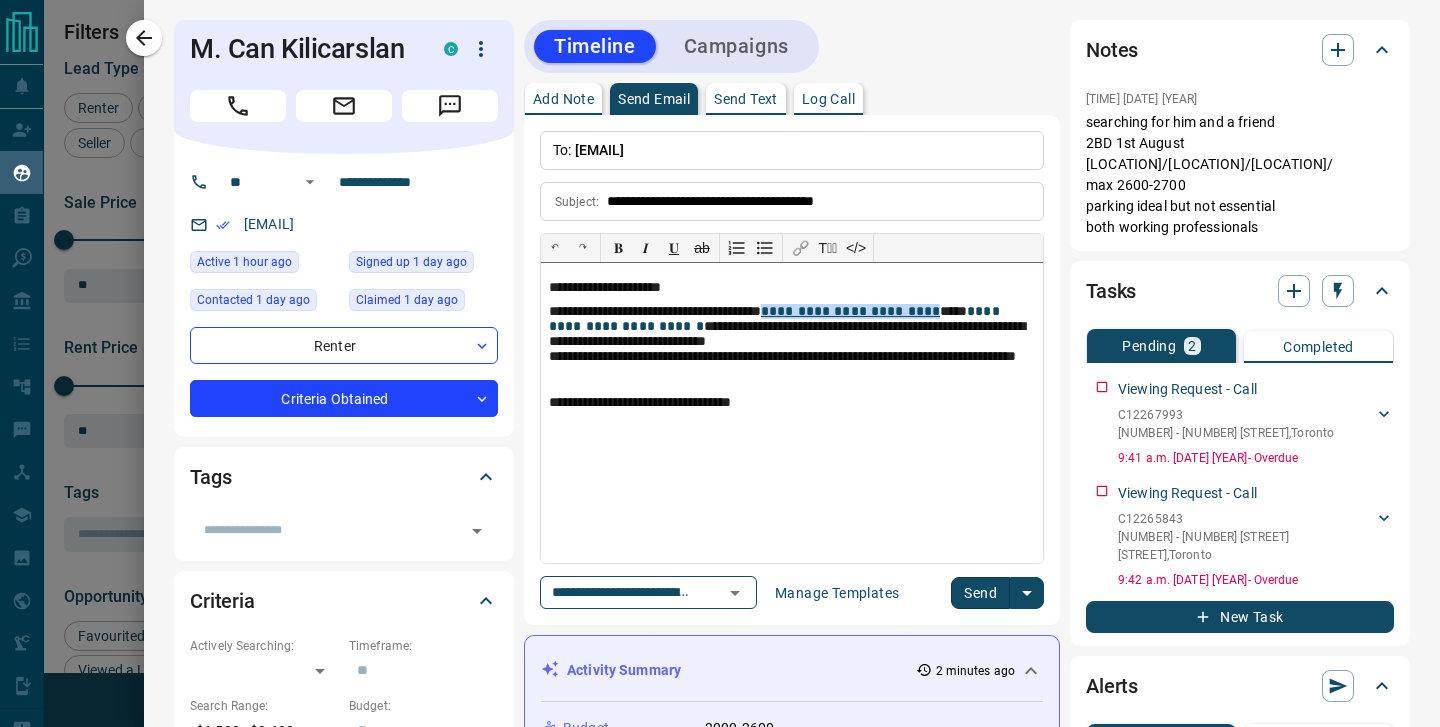 click on "**********" at bounding box center (792, 345) 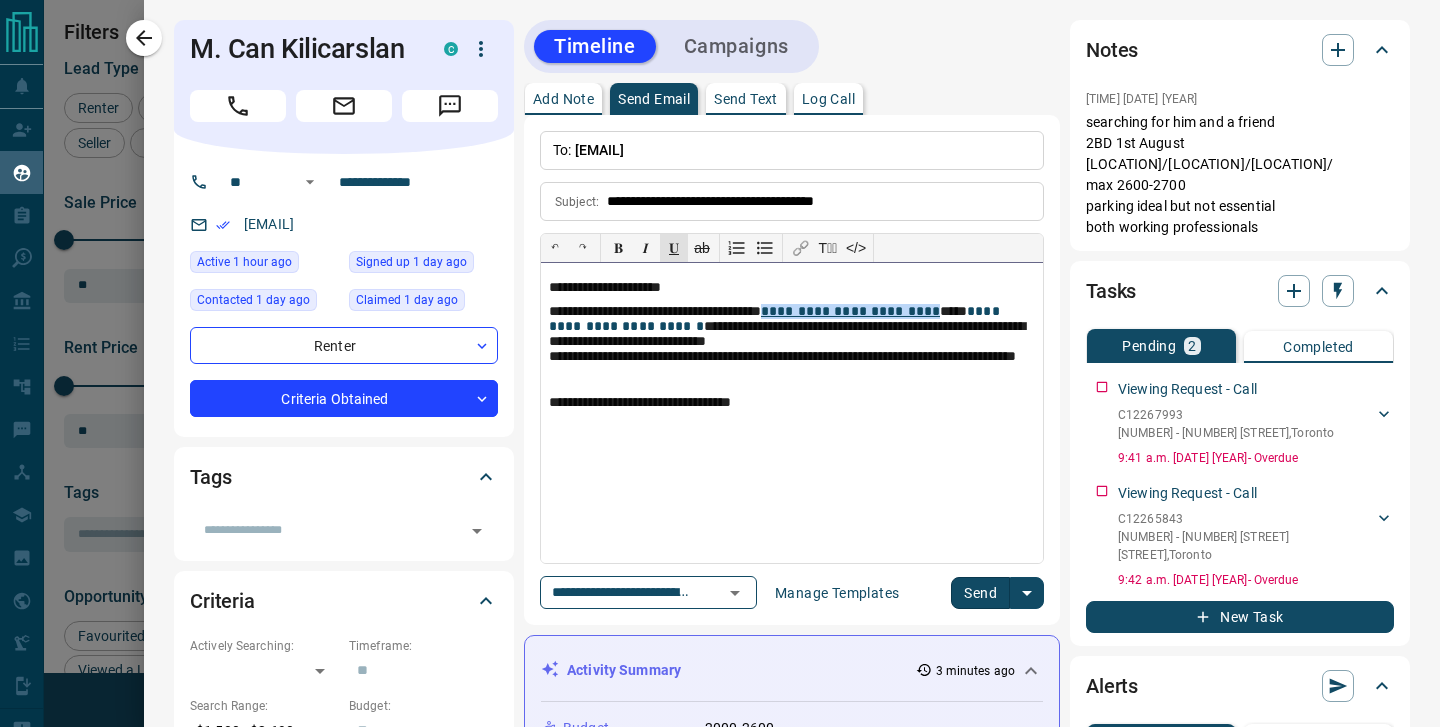 click on "𝐔" at bounding box center [674, 248] 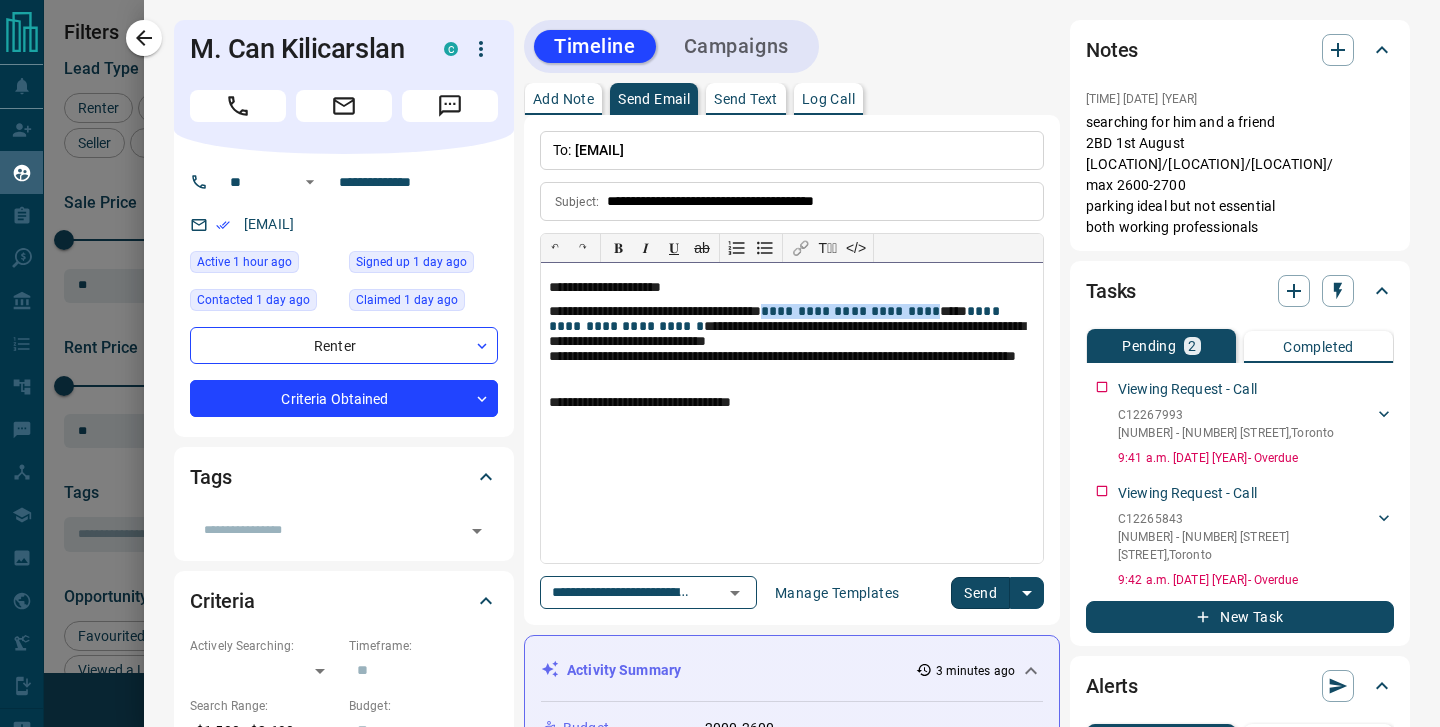click on "**********" at bounding box center (792, 403) 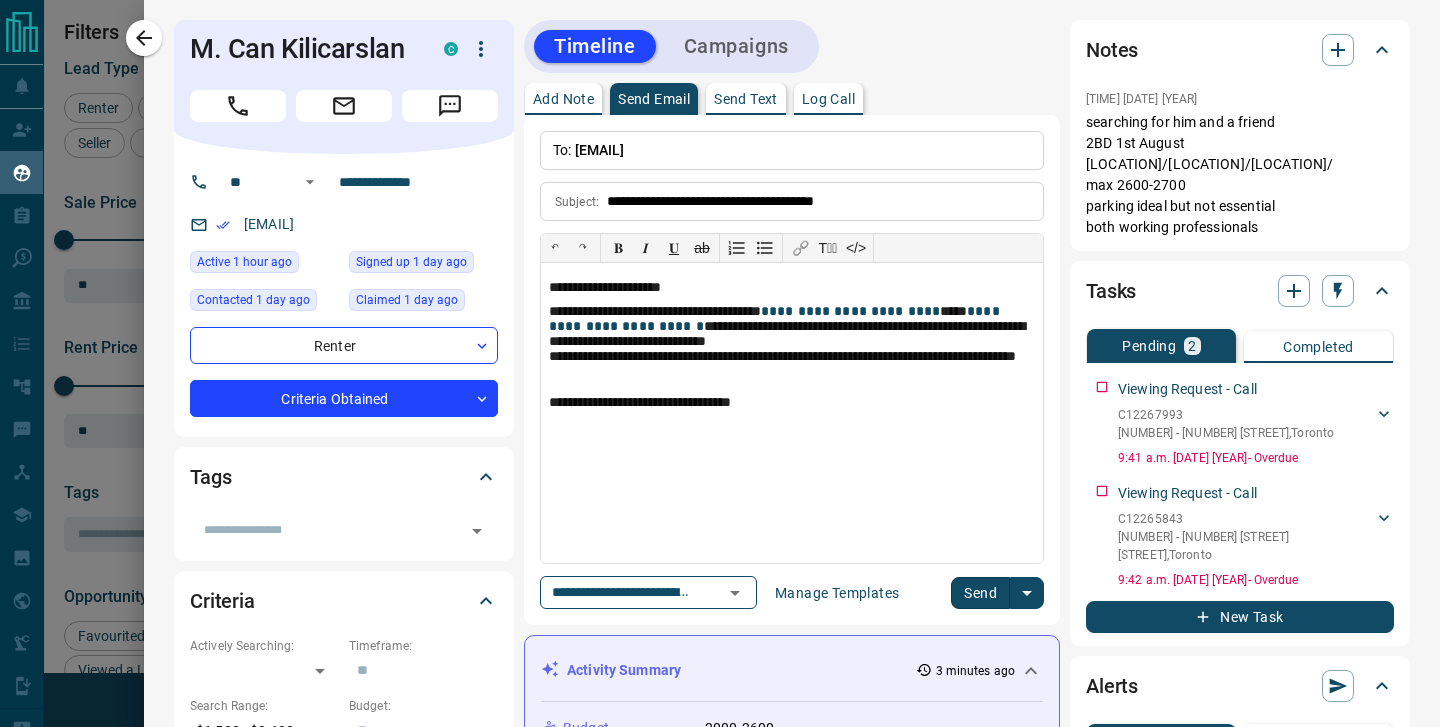 click on "Send" at bounding box center [980, 593] 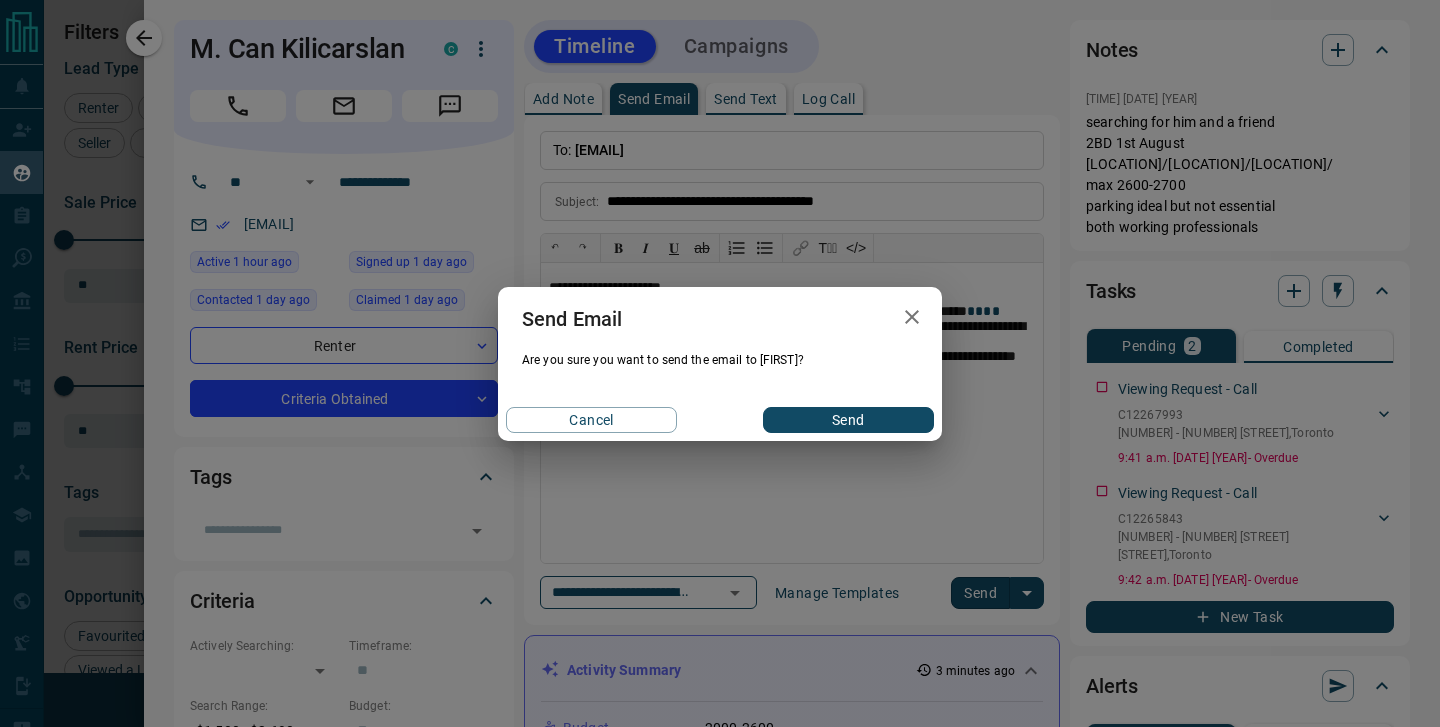 click on "Send" at bounding box center [848, 420] 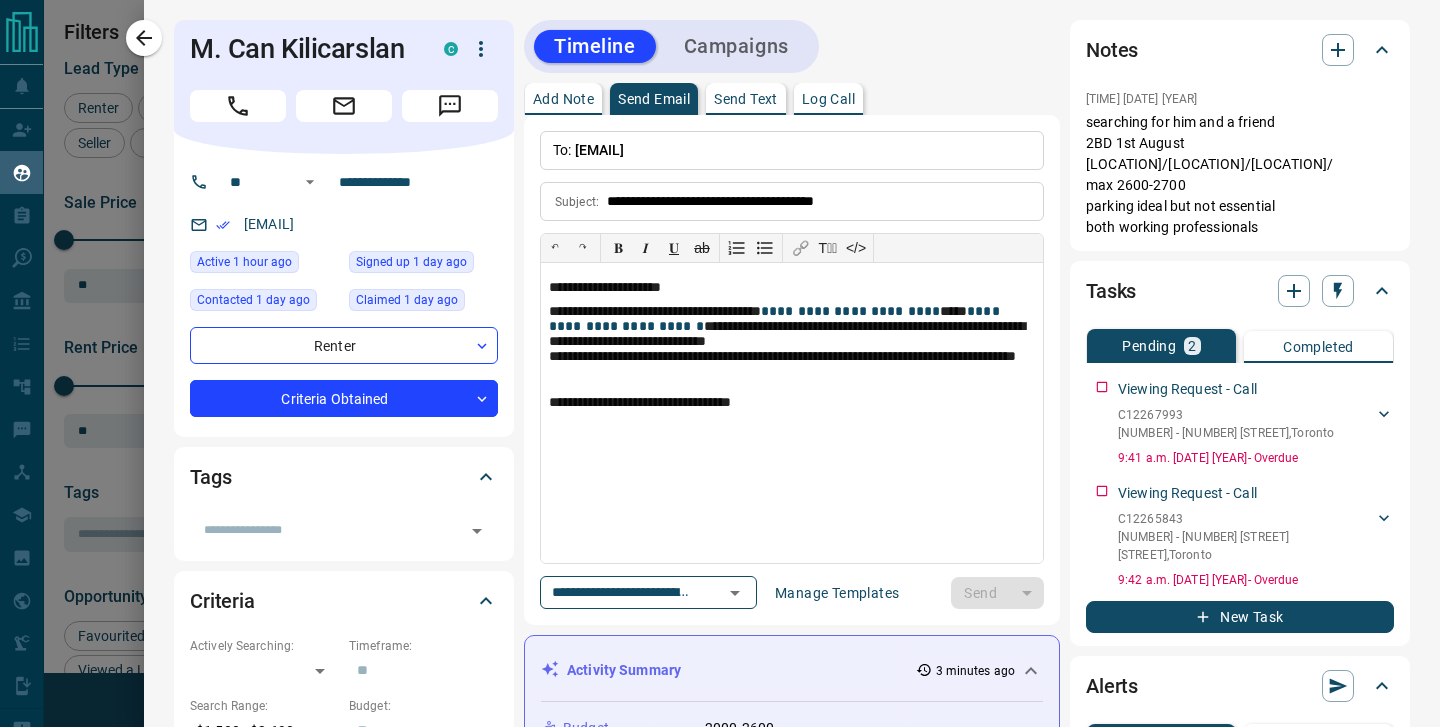 type 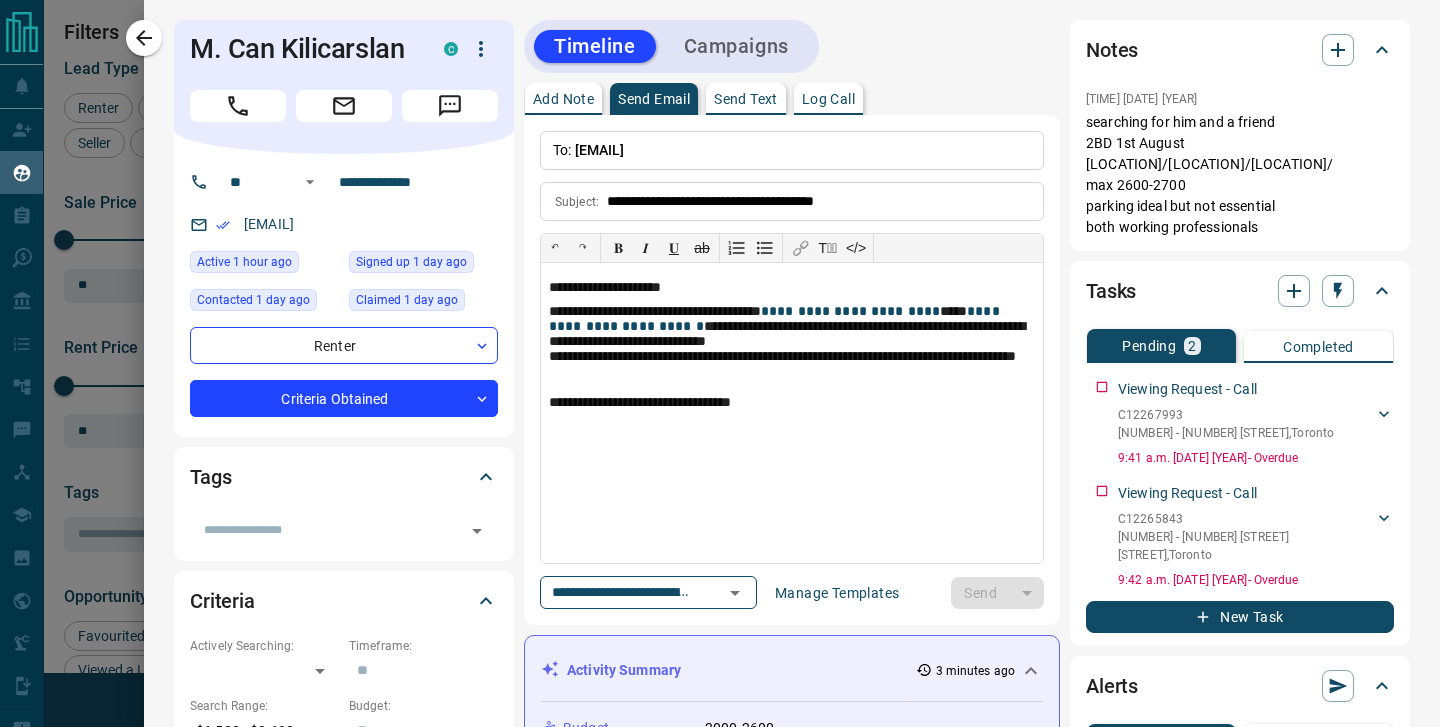 type 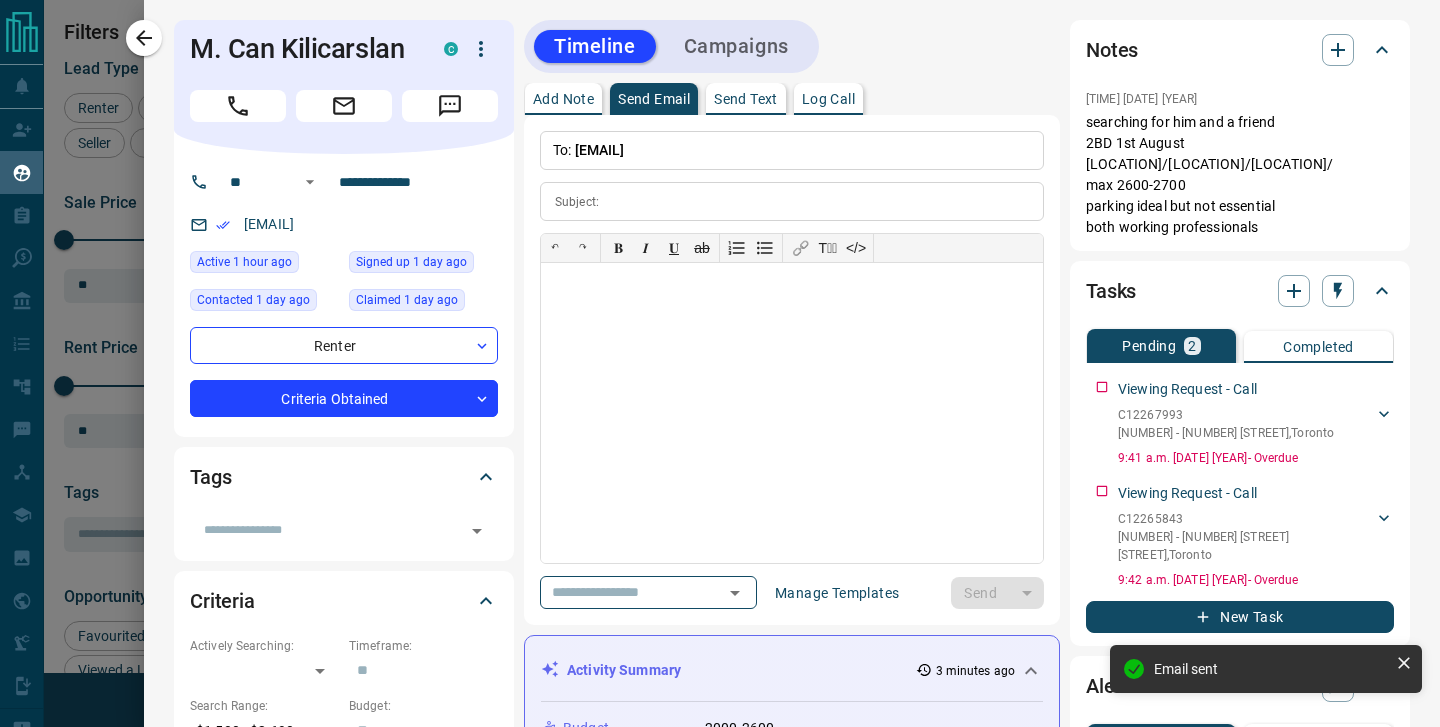 click at bounding box center [720, 363] 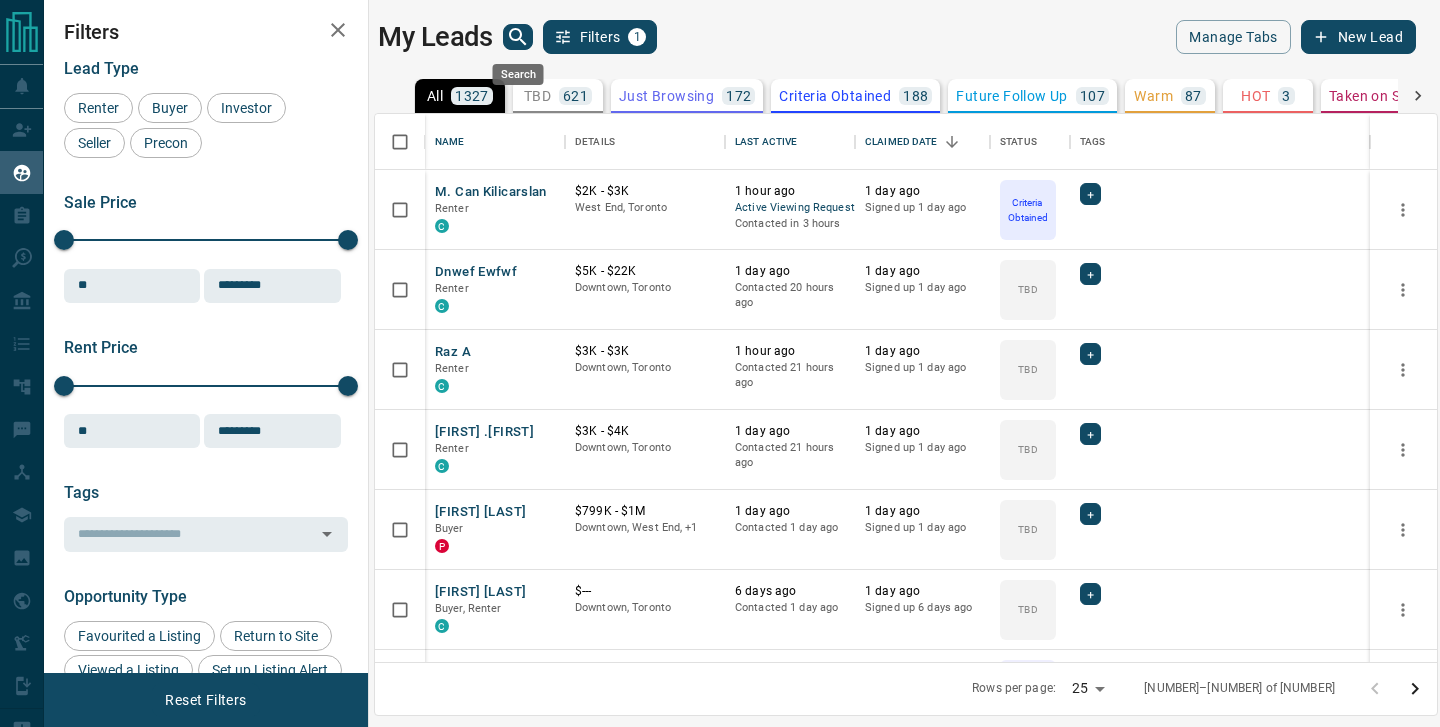 click 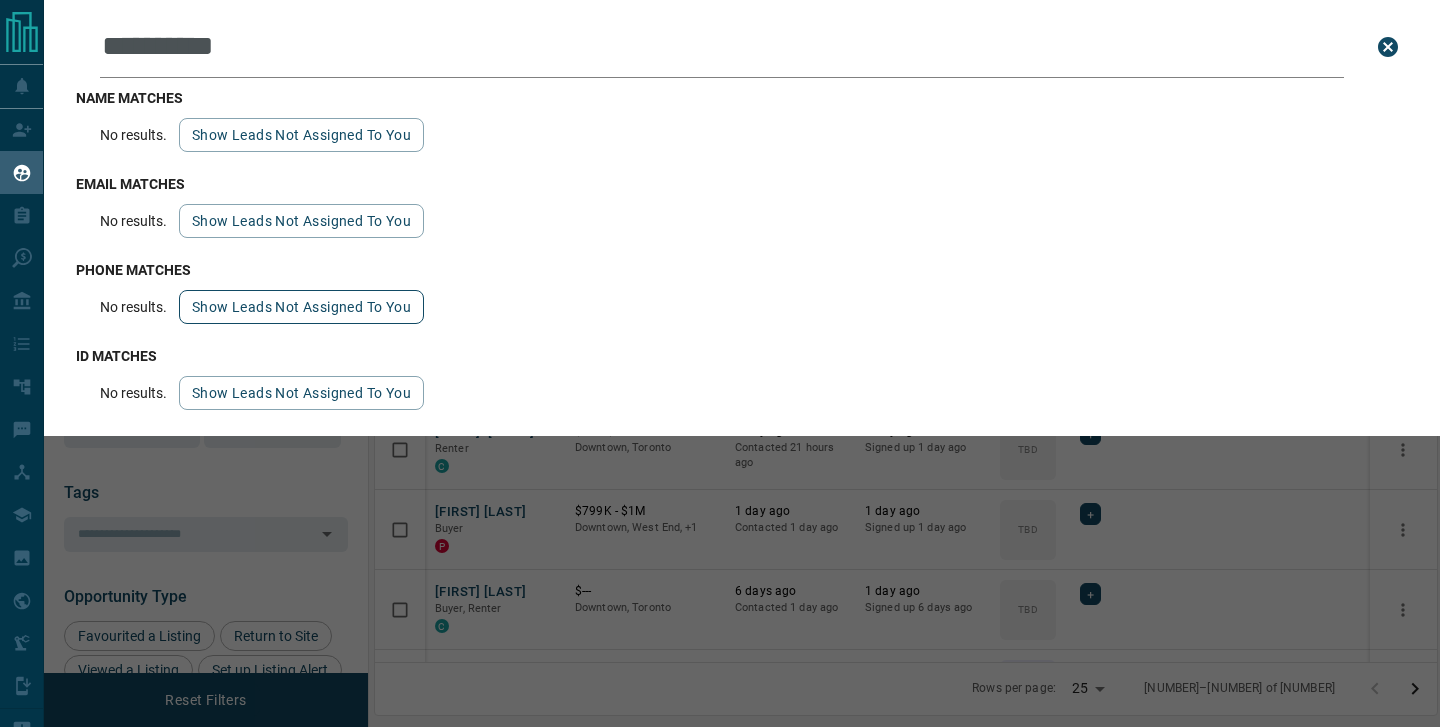 type on "**********" 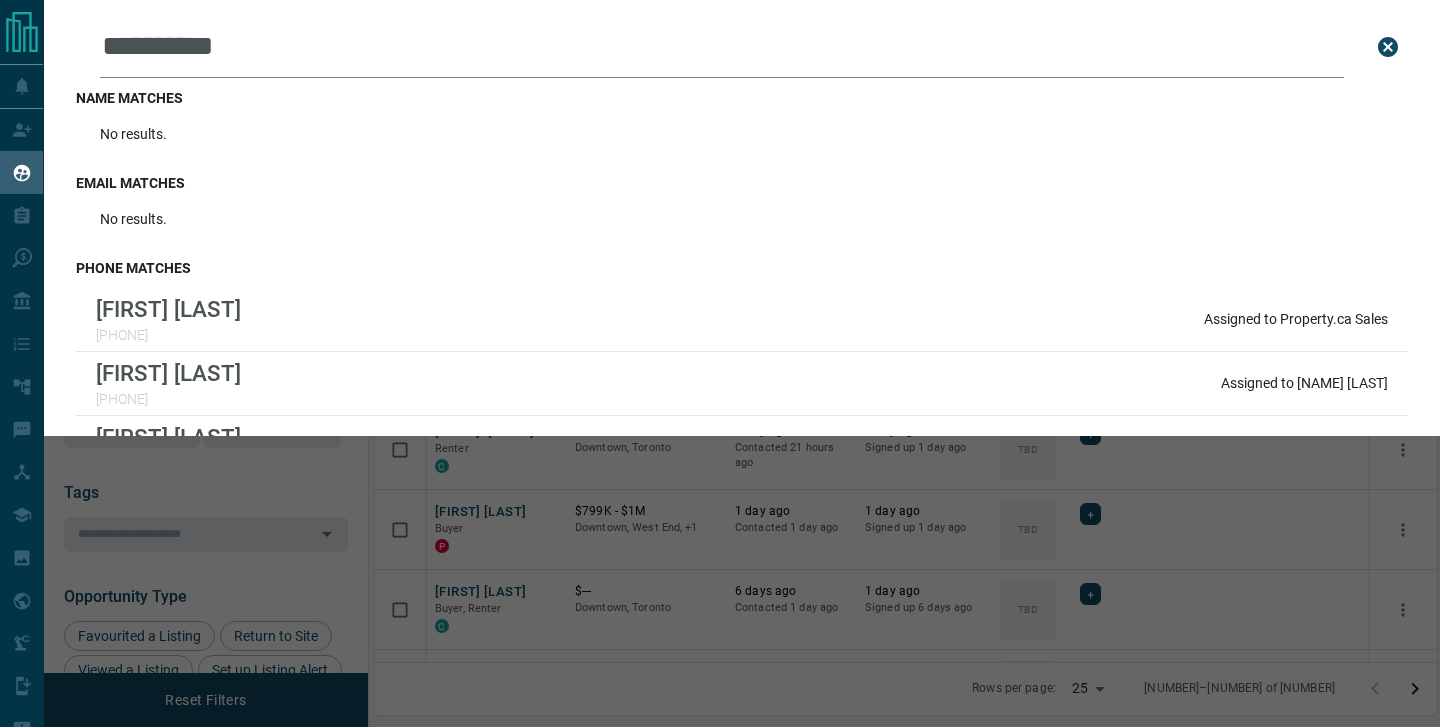 click on "**********" at bounding box center (722, 47) 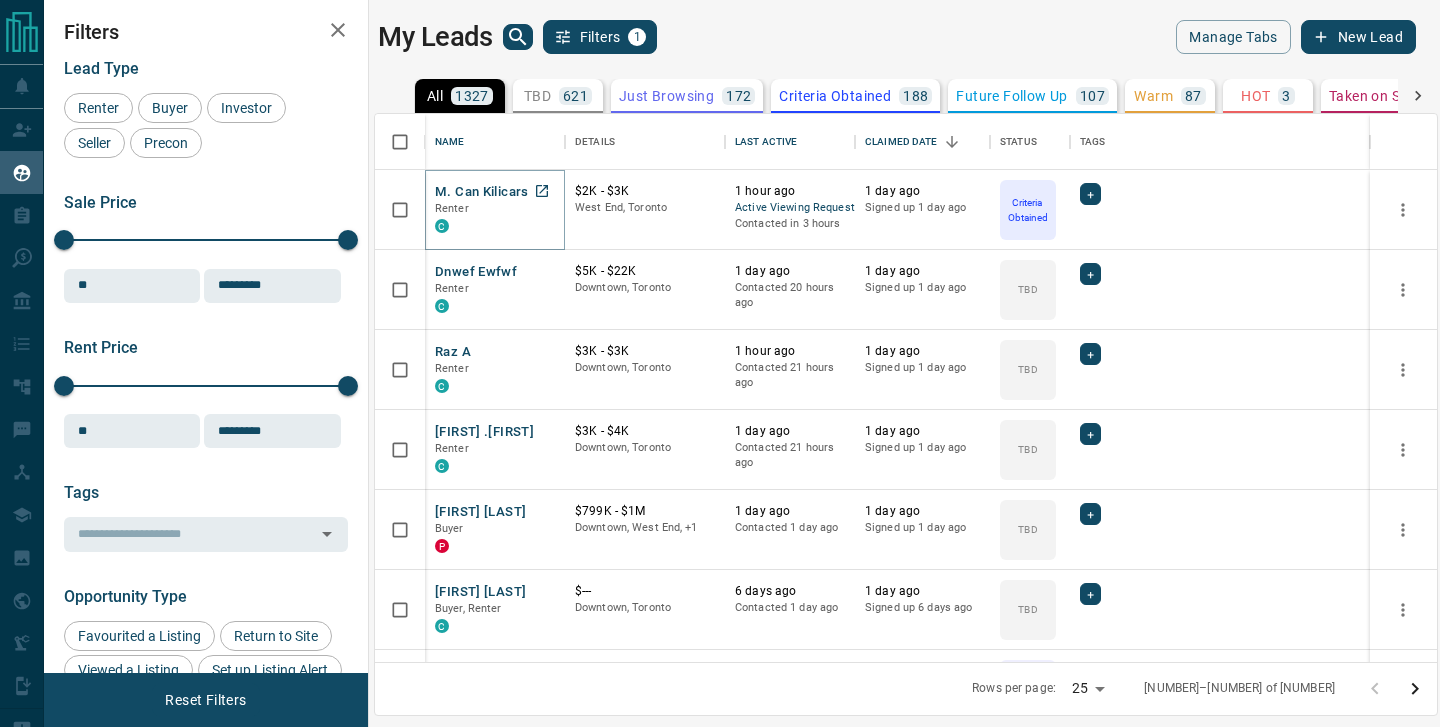 click on "M. Can Kilicarslan" at bounding box center [491, 192] 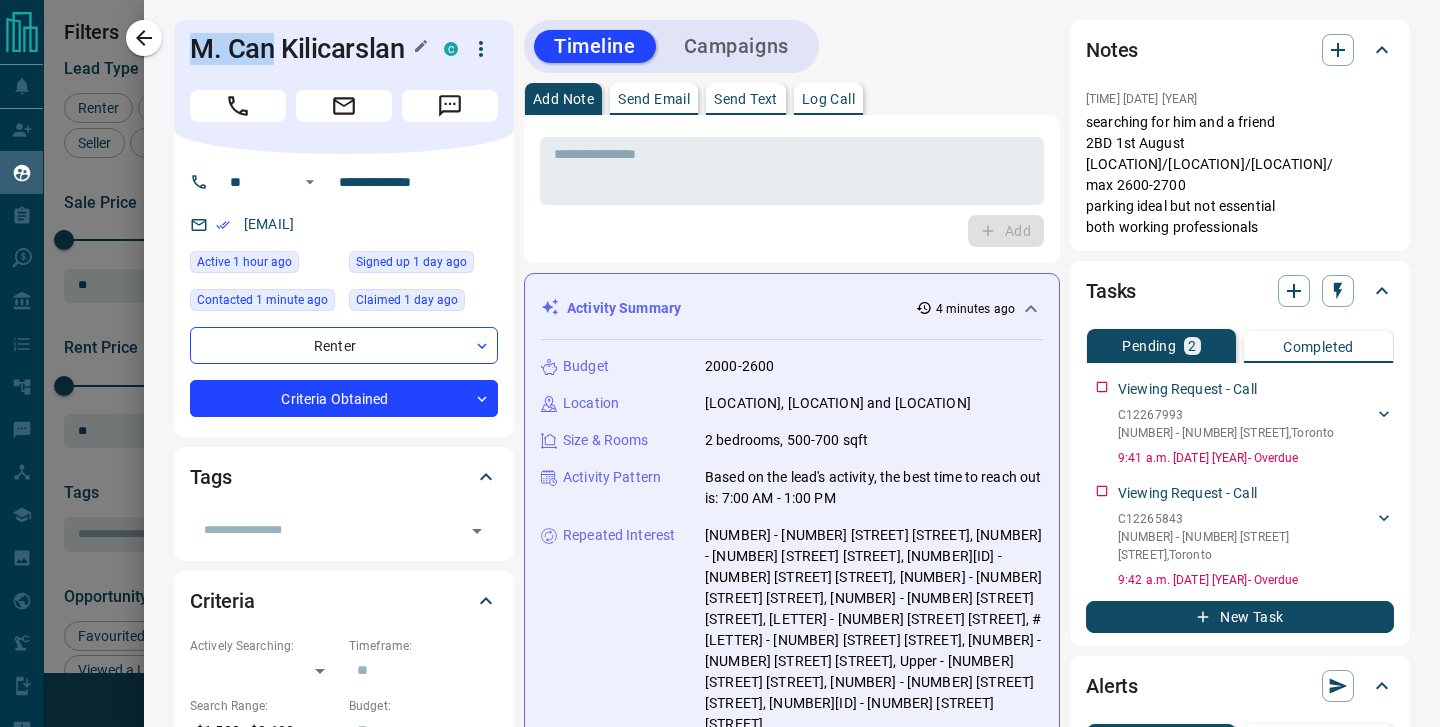 drag, startPoint x: 272, startPoint y: 48, endPoint x: 192, endPoint y: 50, distance: 80.024994 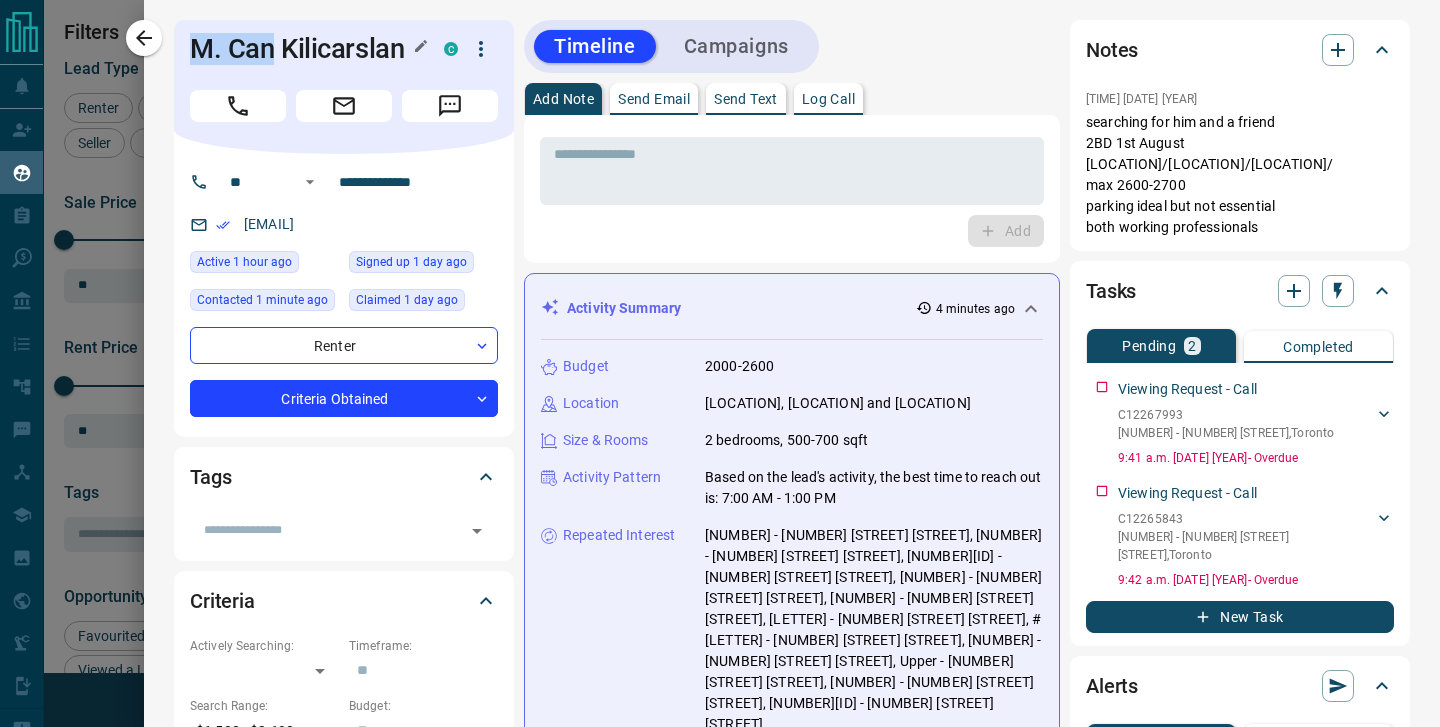 click on "M. Can Kilicarslan" at bounding box center (302, 49) 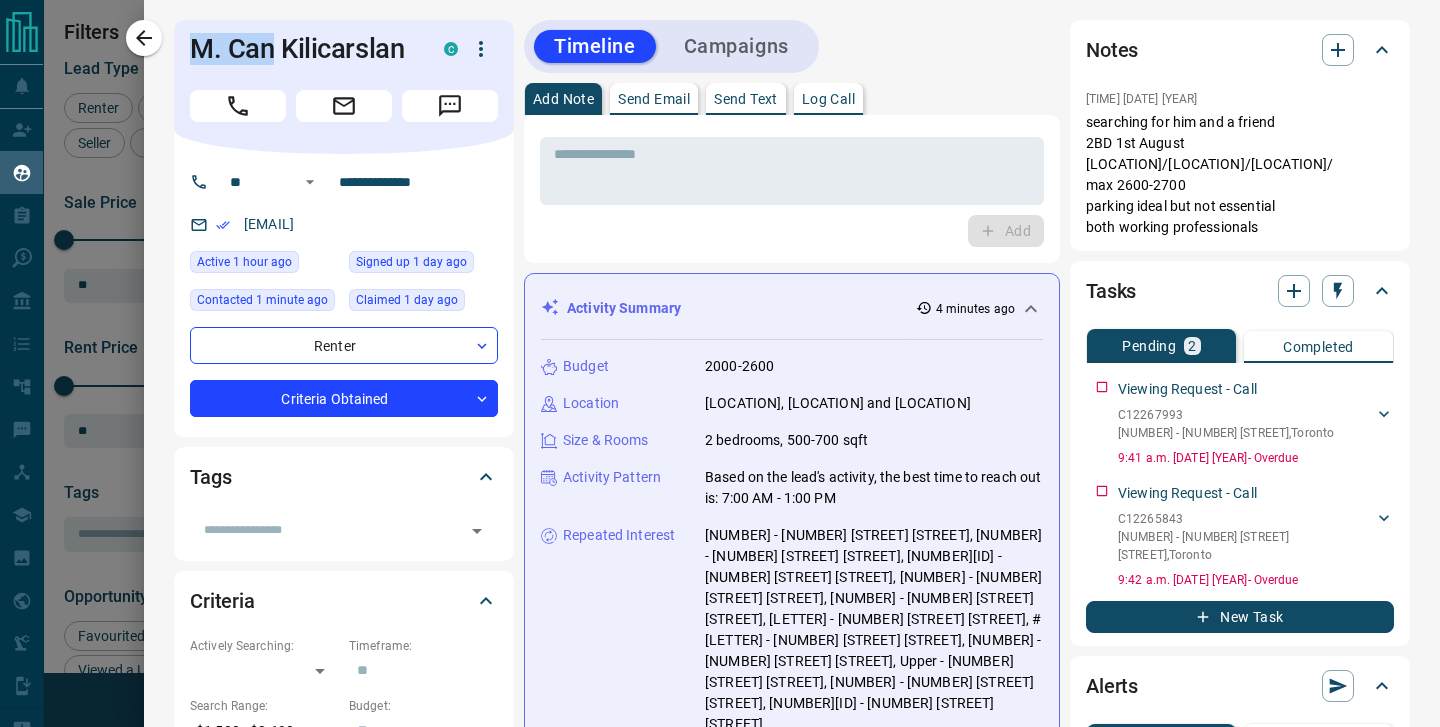 click at bounding box center (720, 363) 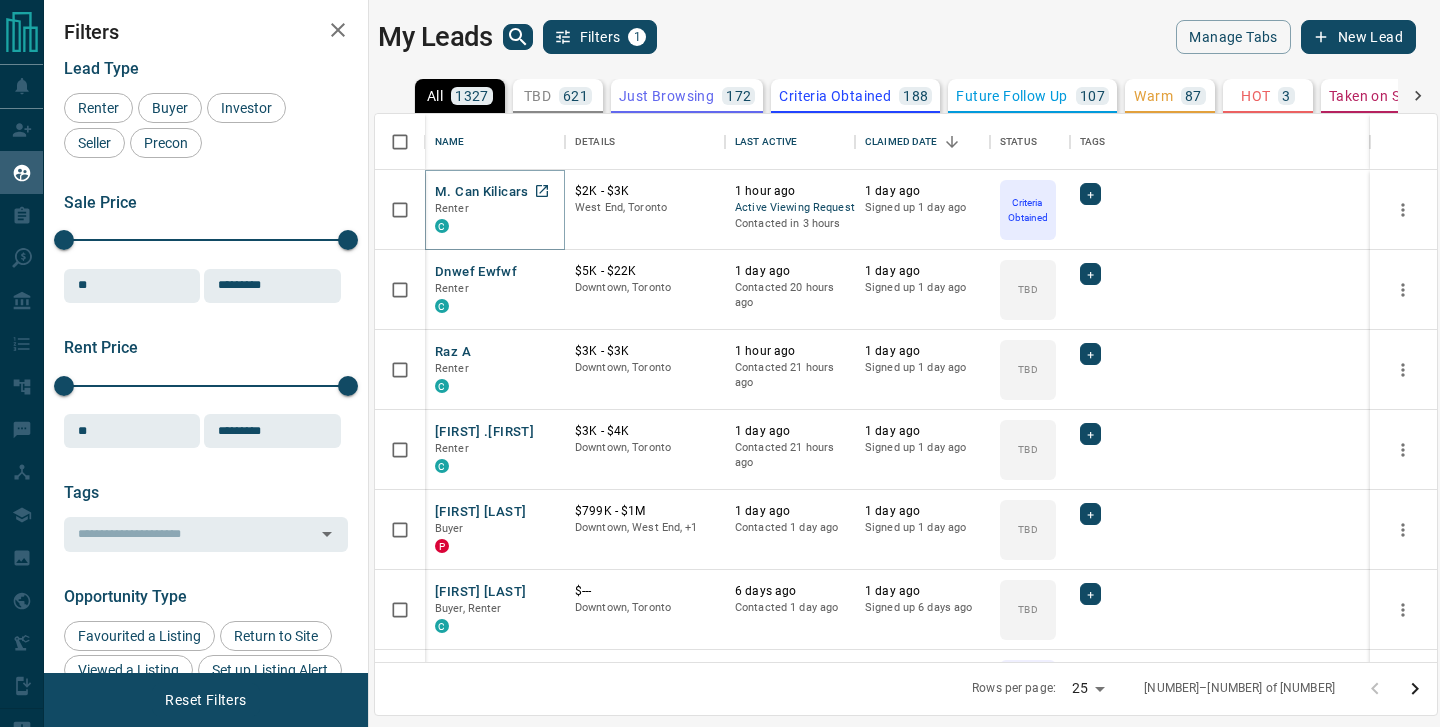 click on "M. Can Kilicarslan" at bounding box center (491, 192) 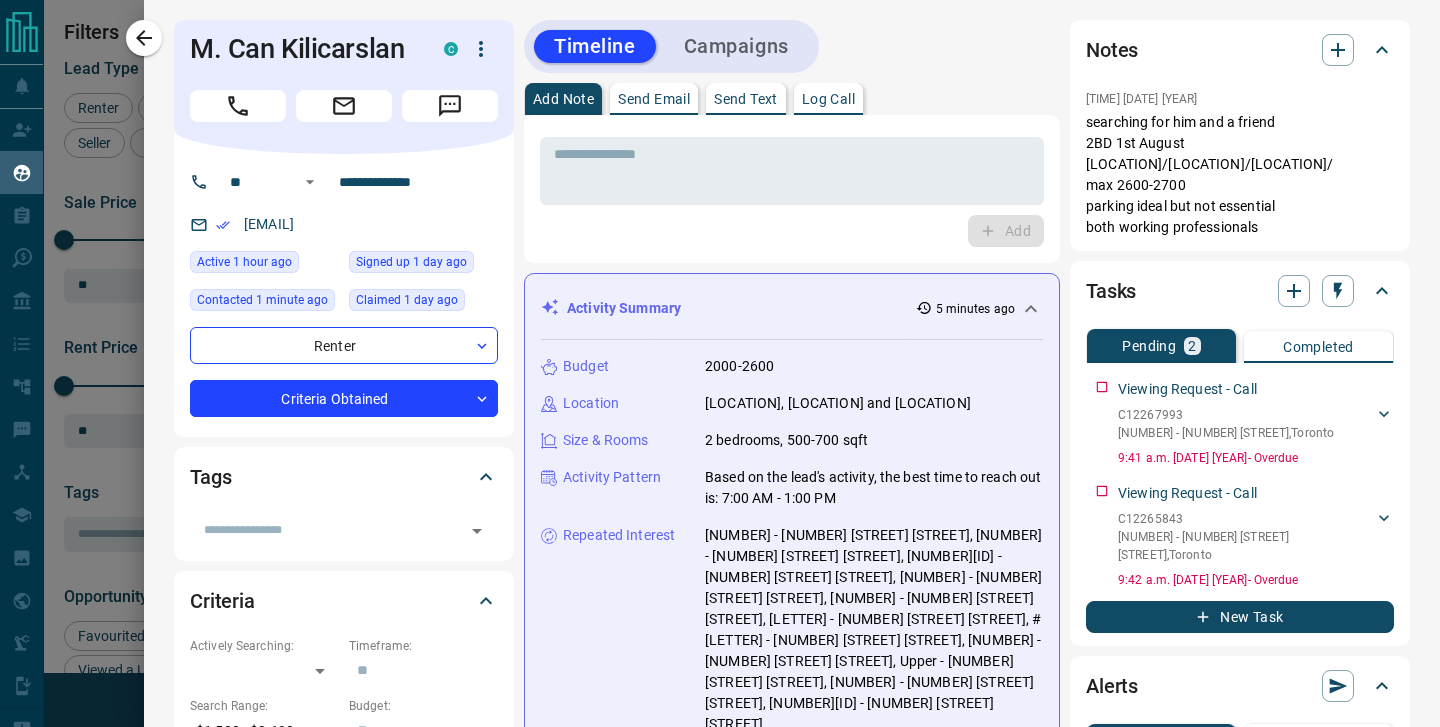 drag, startPoint x: 414, startPoint y: 222, endPoint x: 193, endPoint y: 224, distance: 221.00905 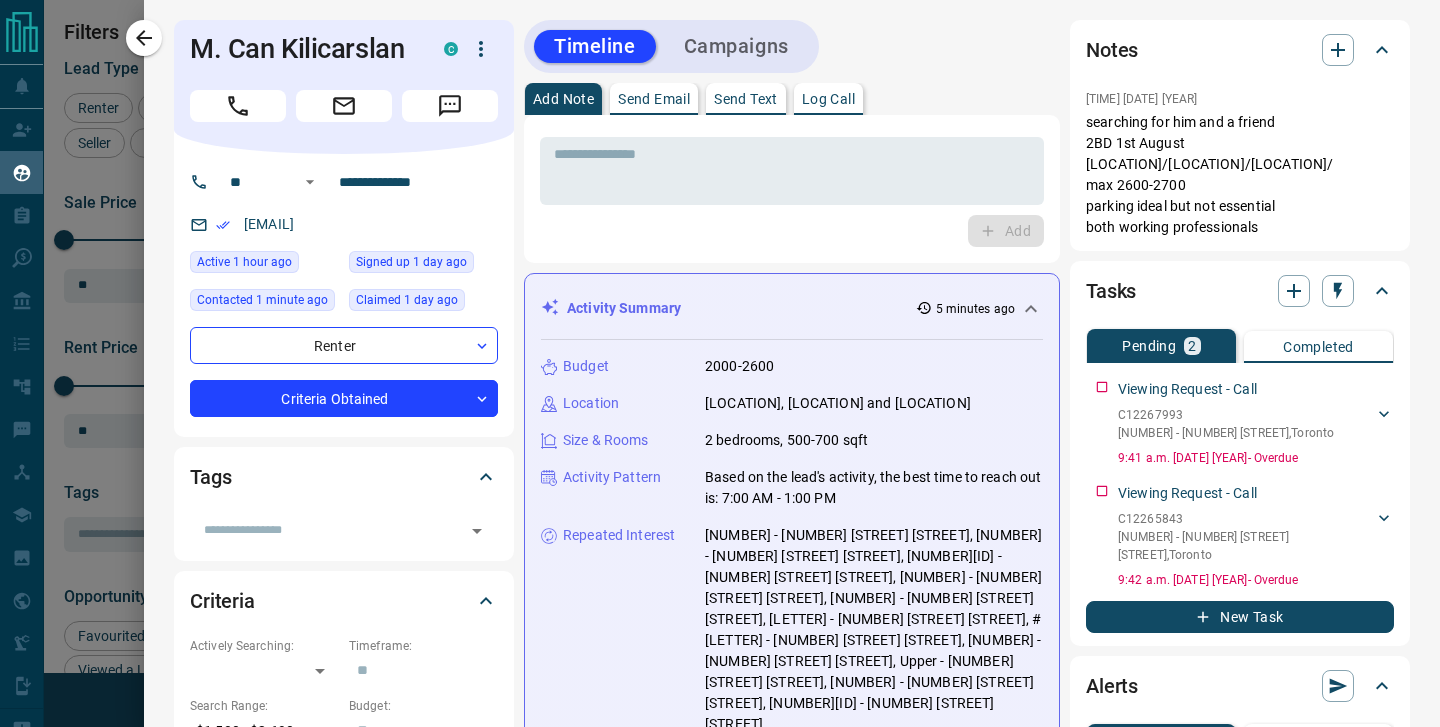 click on "[EMAIL]" at bounding box center [344, 224] 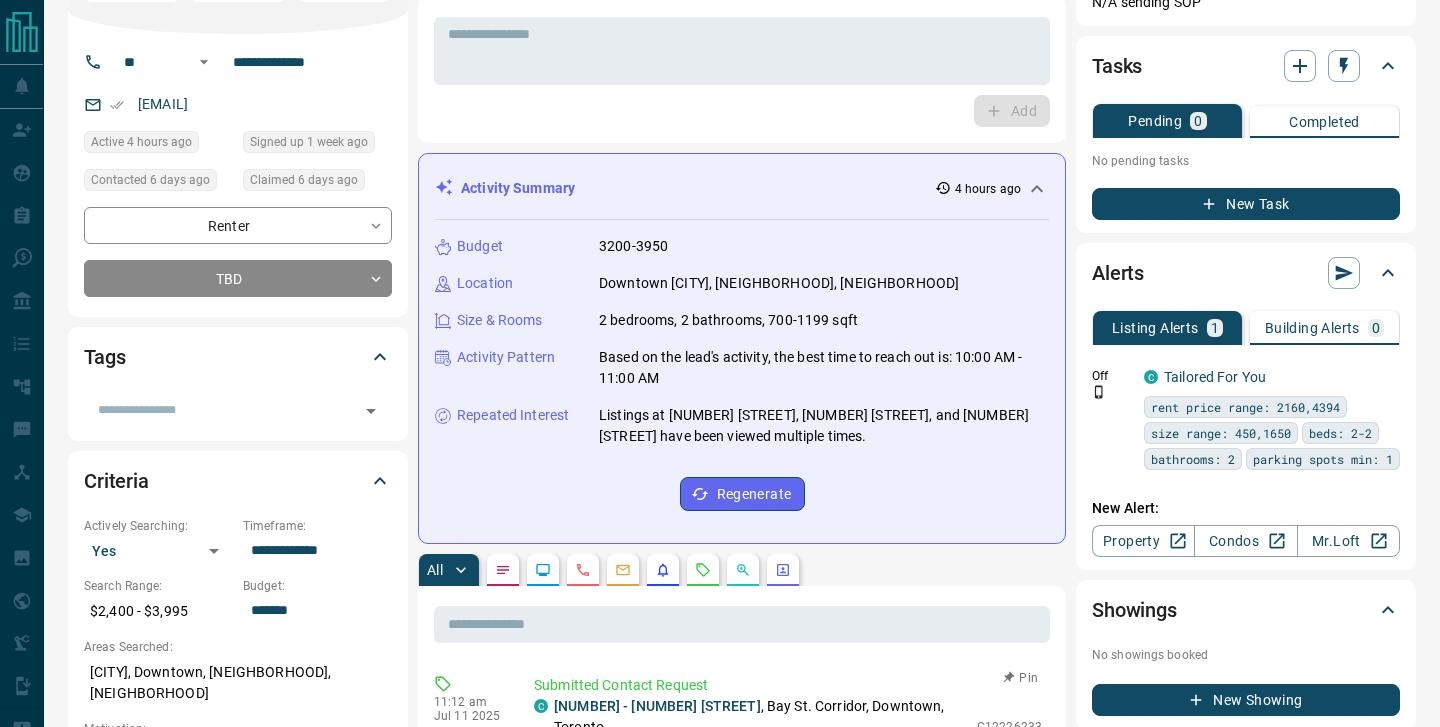 scroll, scrollTop: 0, scrollLeft: 0, axis: both 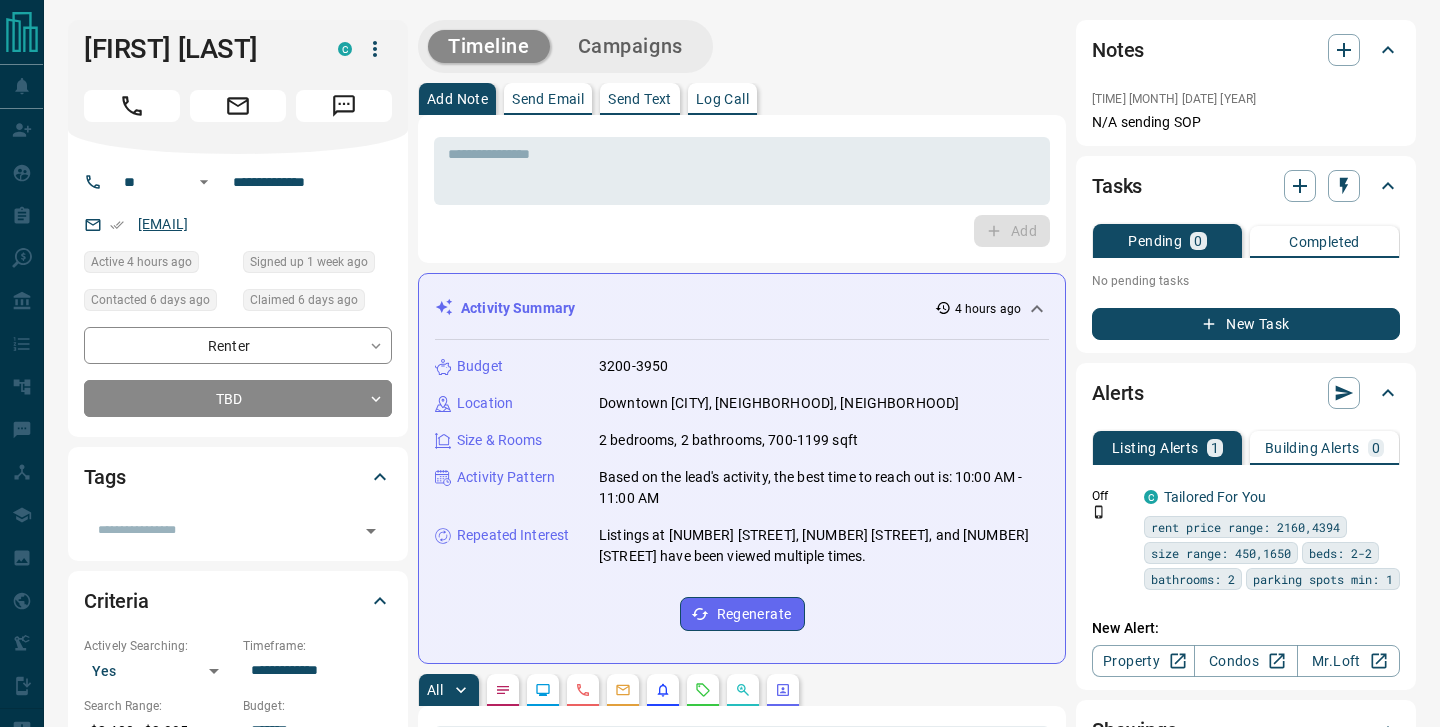 drag, startPoint x: 382, startPoint y: 254, endPoint x: 141, endPoint y: 253, distance: 241.00208 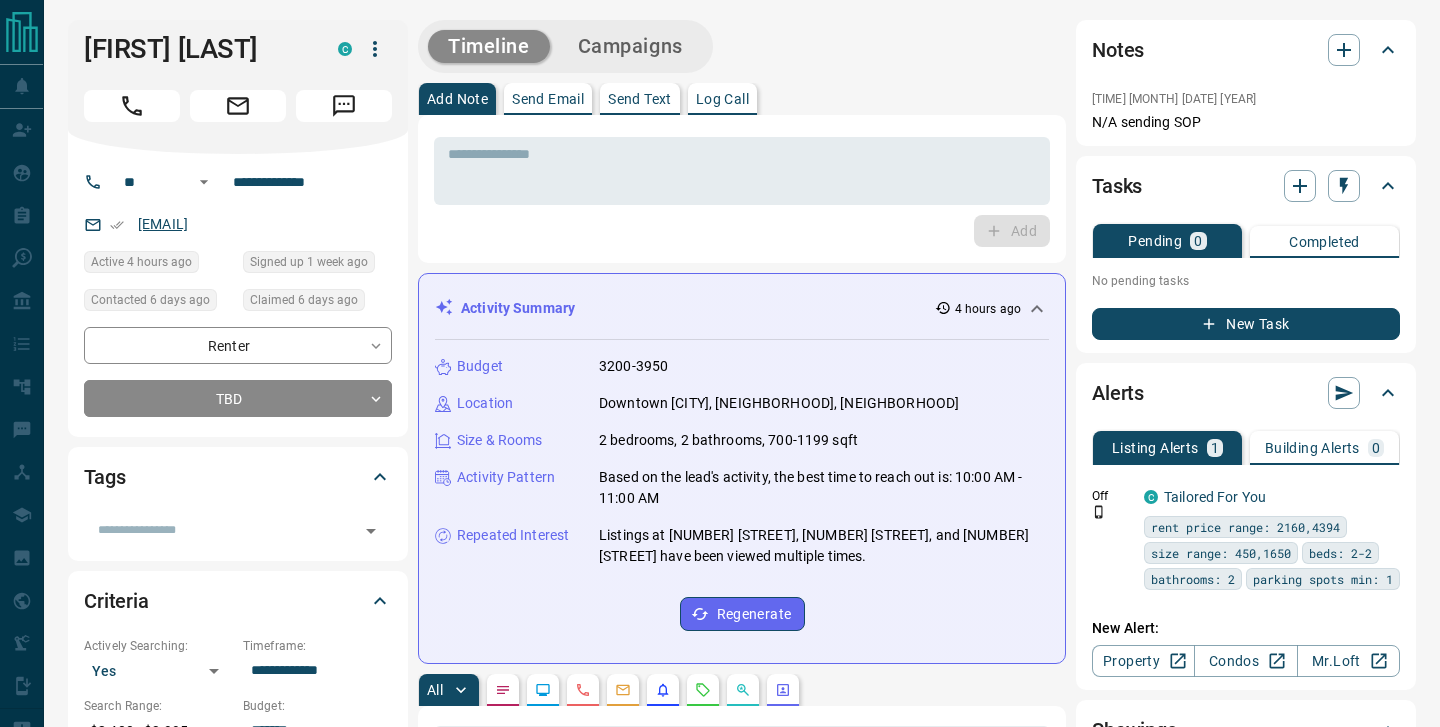 click on "[EMAIL]" at bounding box center (238, 224) 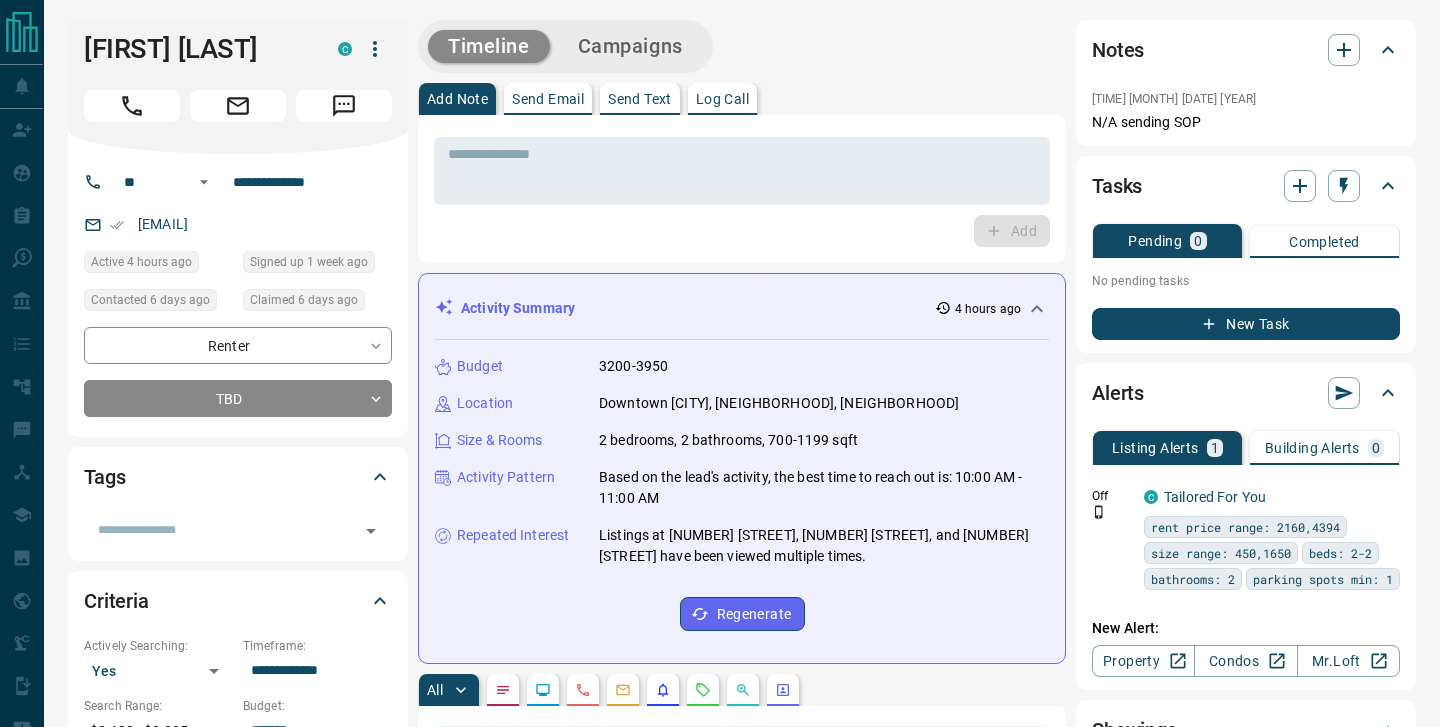 copy on "mohamedaliabood21916@gmail.com" 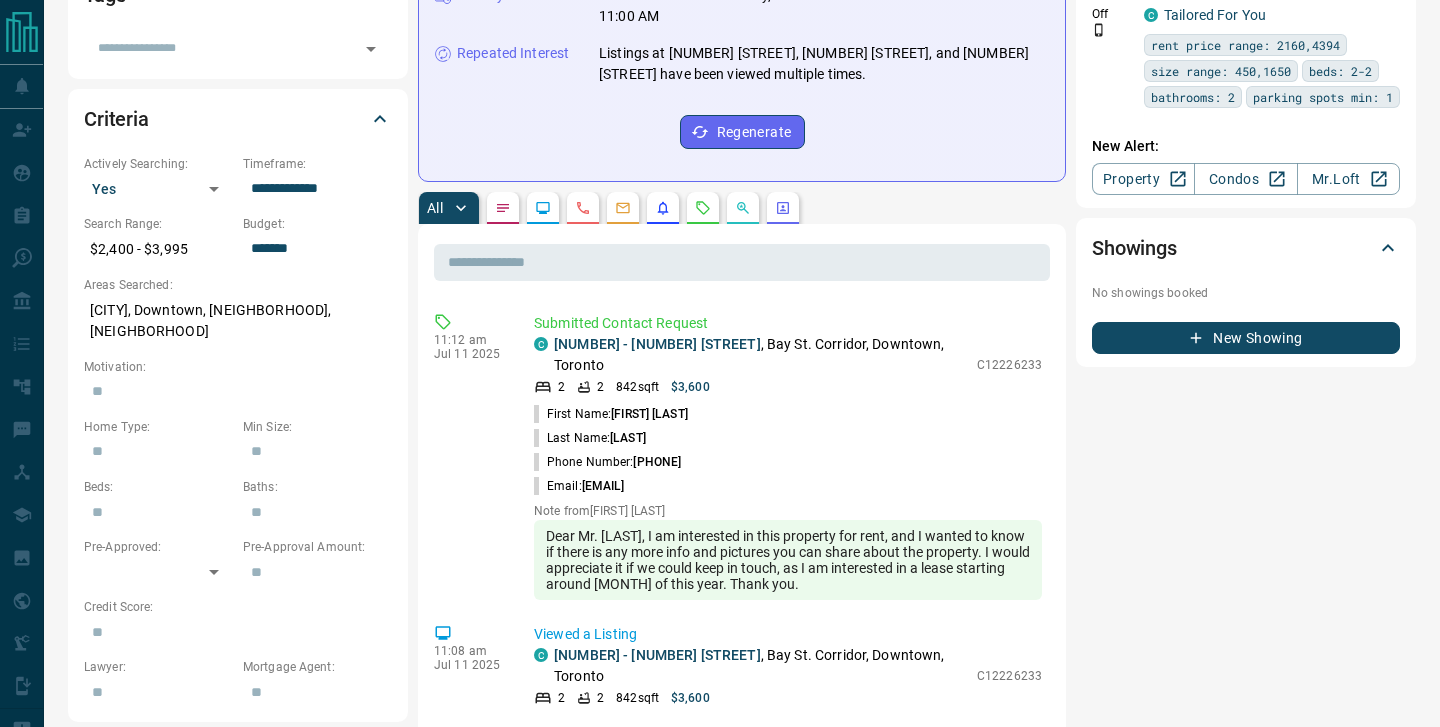 scroll, scrollTop: 572, scrollLeft: 0, axis: vertical 